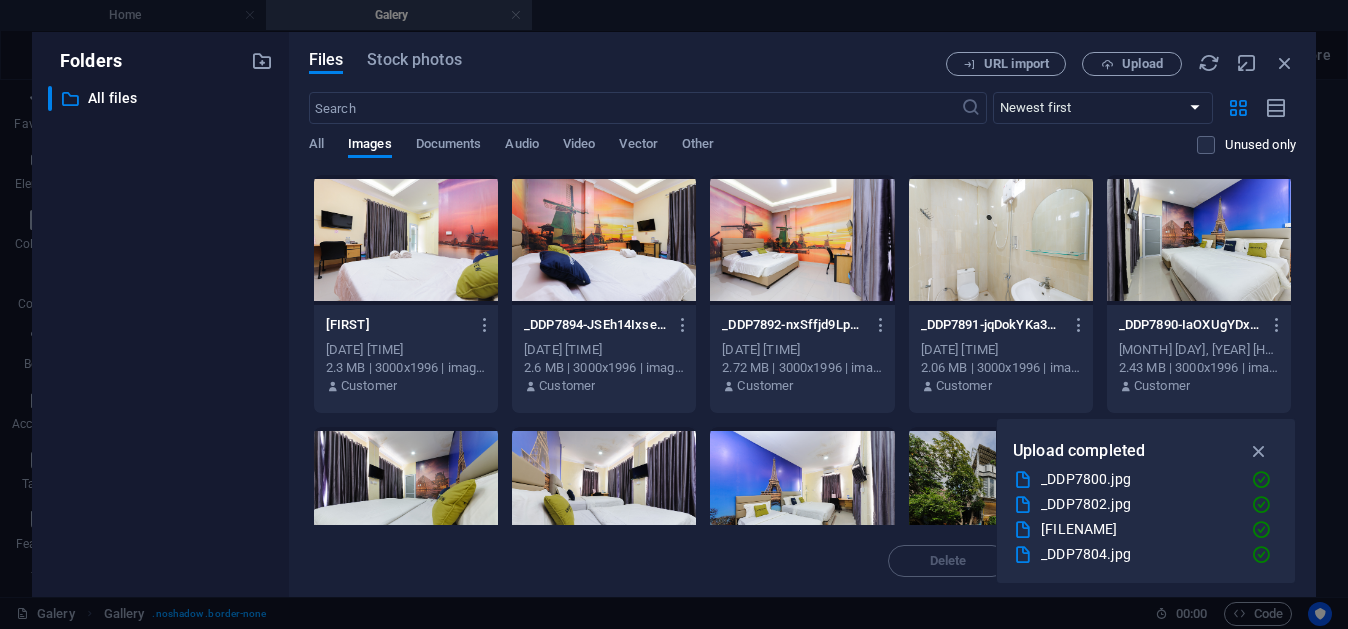 select on "4" 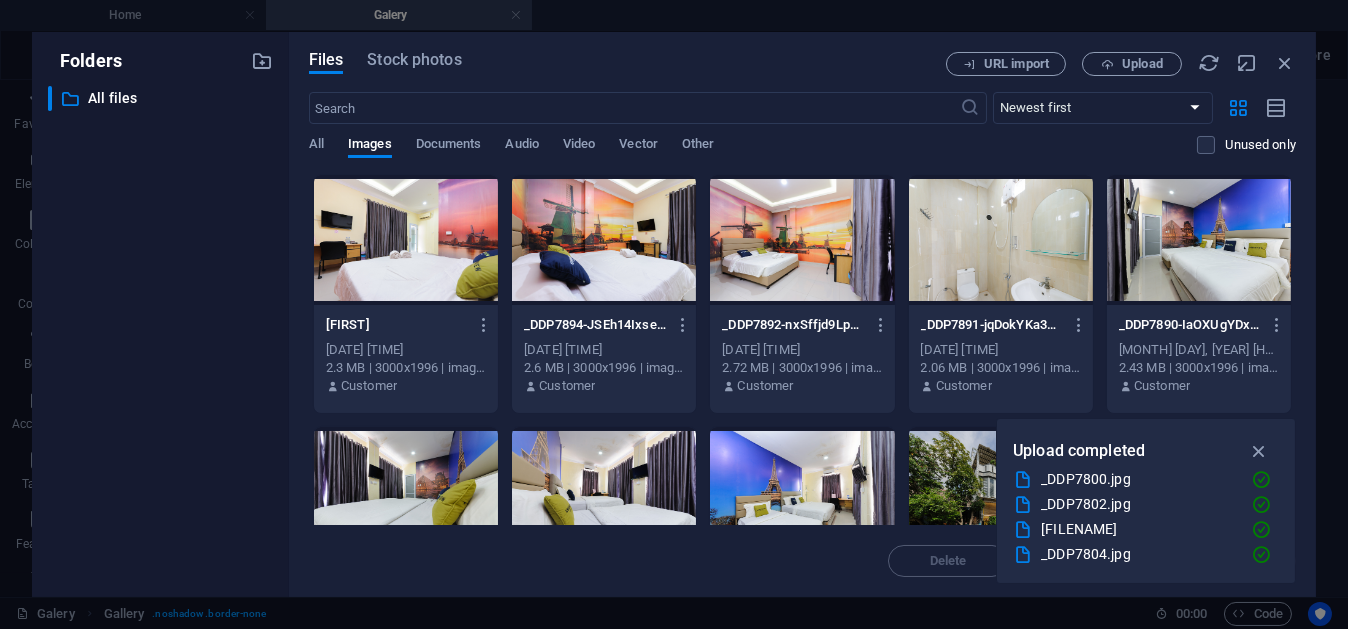 scroll, scrollTop: 0, scrollLeft: 0, axis: both 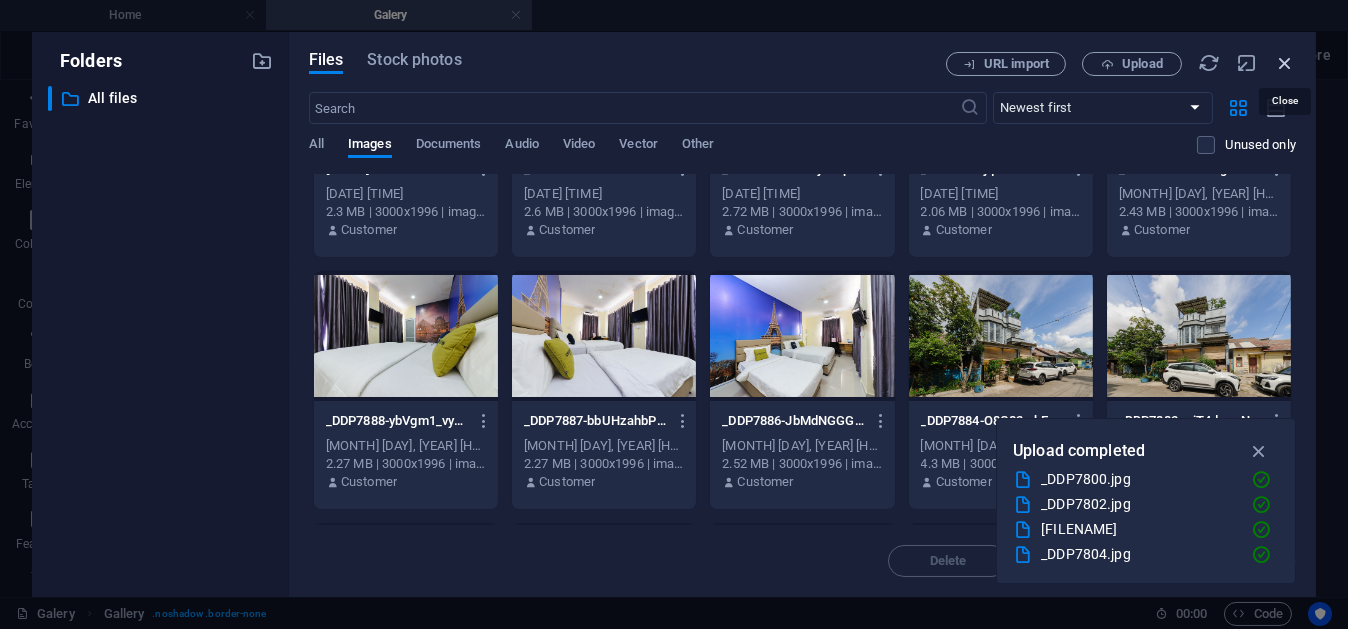 click at bounding box center [1285, 63] 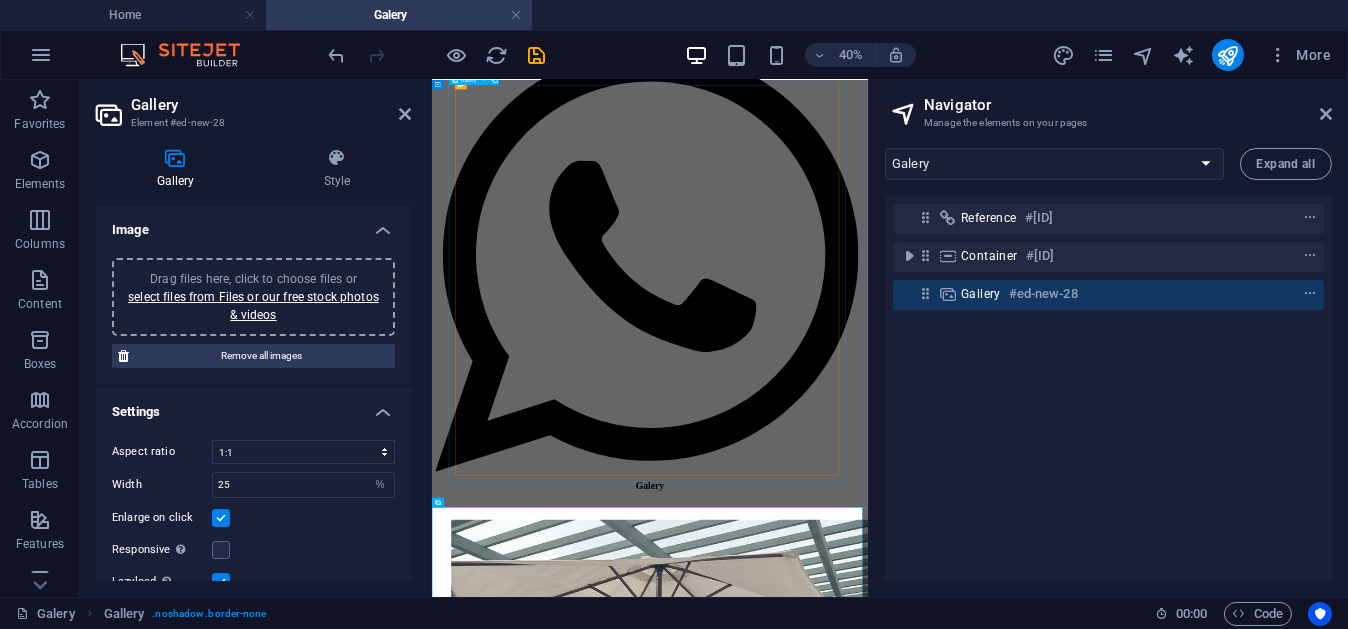 scroll, scrollTop: 0, scrollLeft: 0, axis: both 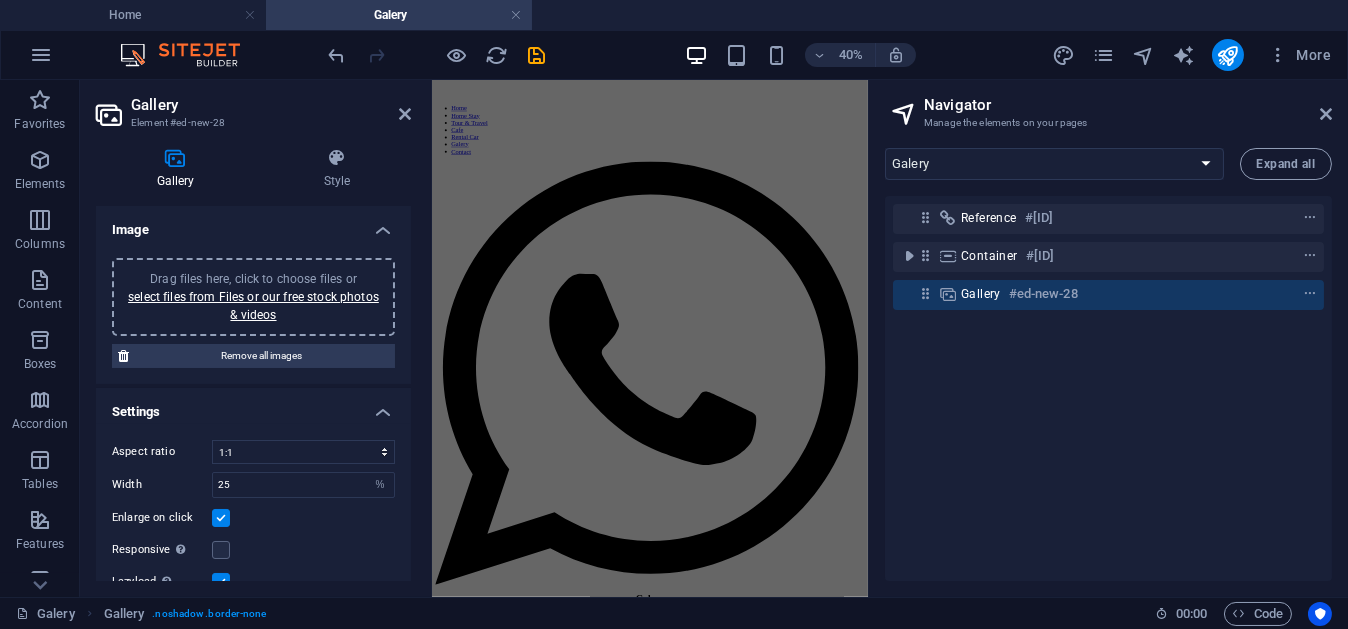 click on "#ed-new-28" at bounding box center (1043, 294) 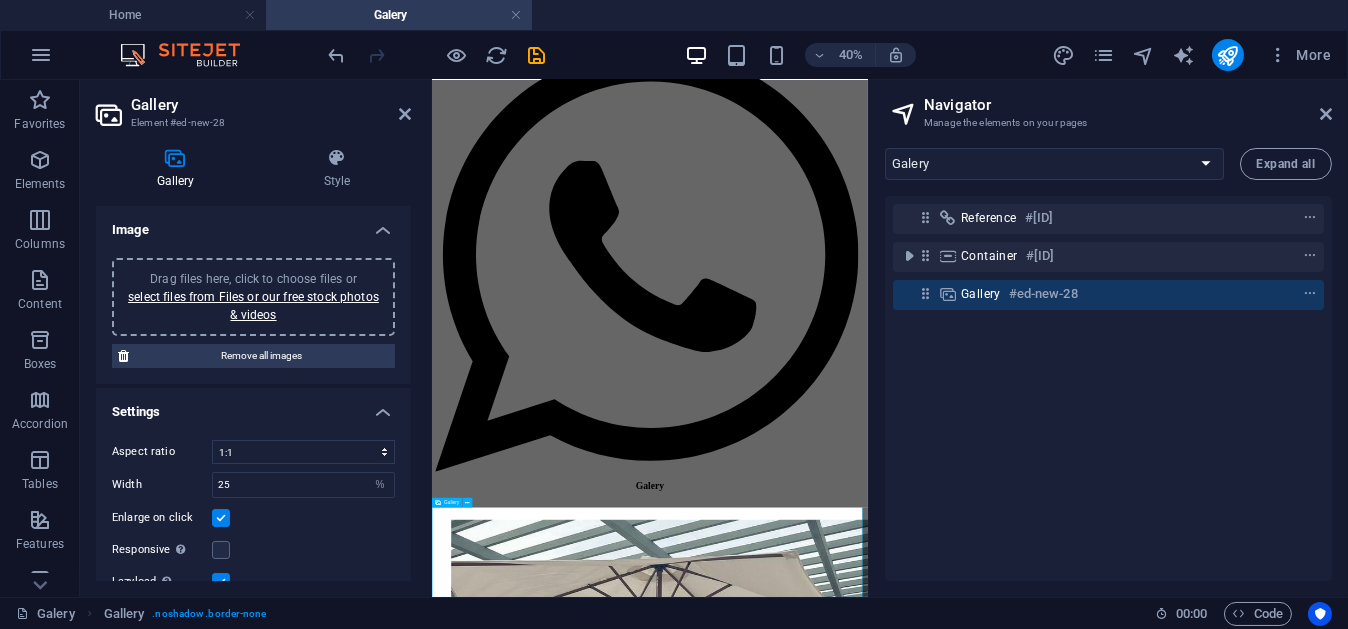 click on "#ed-new-28" at bounding box center [1043, 294] 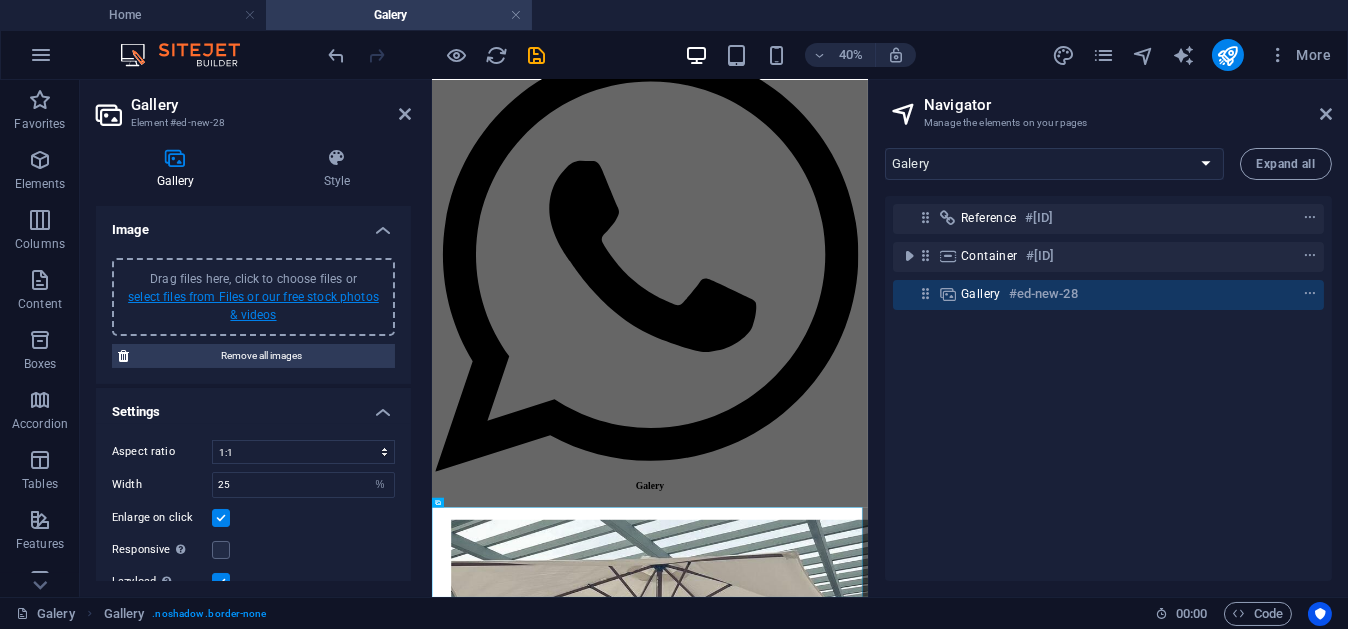 click on "select files from Files or our free stock photos & videos" at bounding box center [253, 306] 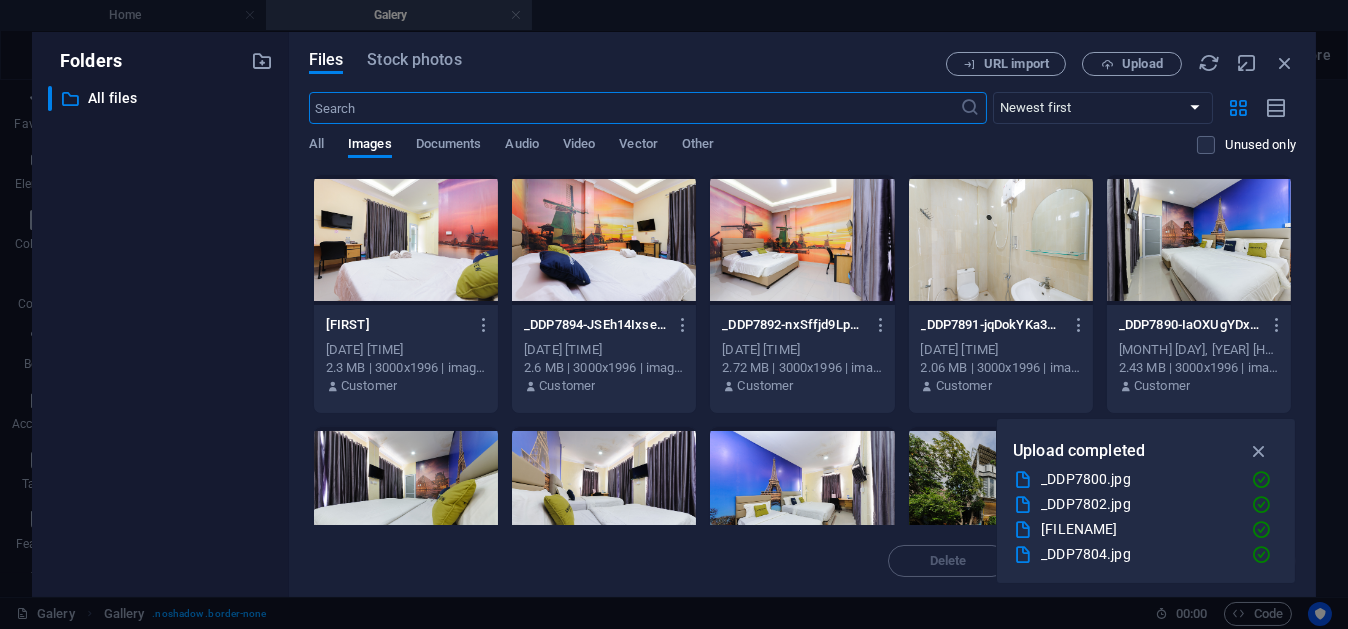 scroll, scrollTop: 0, scrollLeft: 0, axis: both 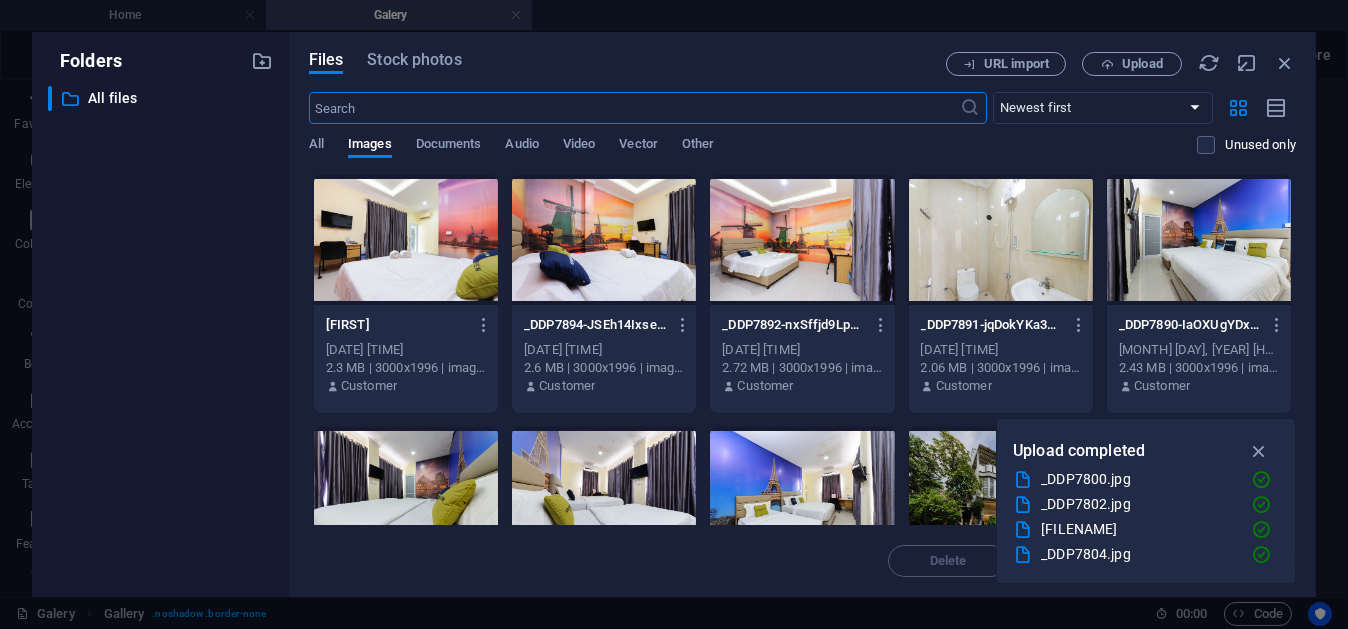 click at bounding box center [406, 240] 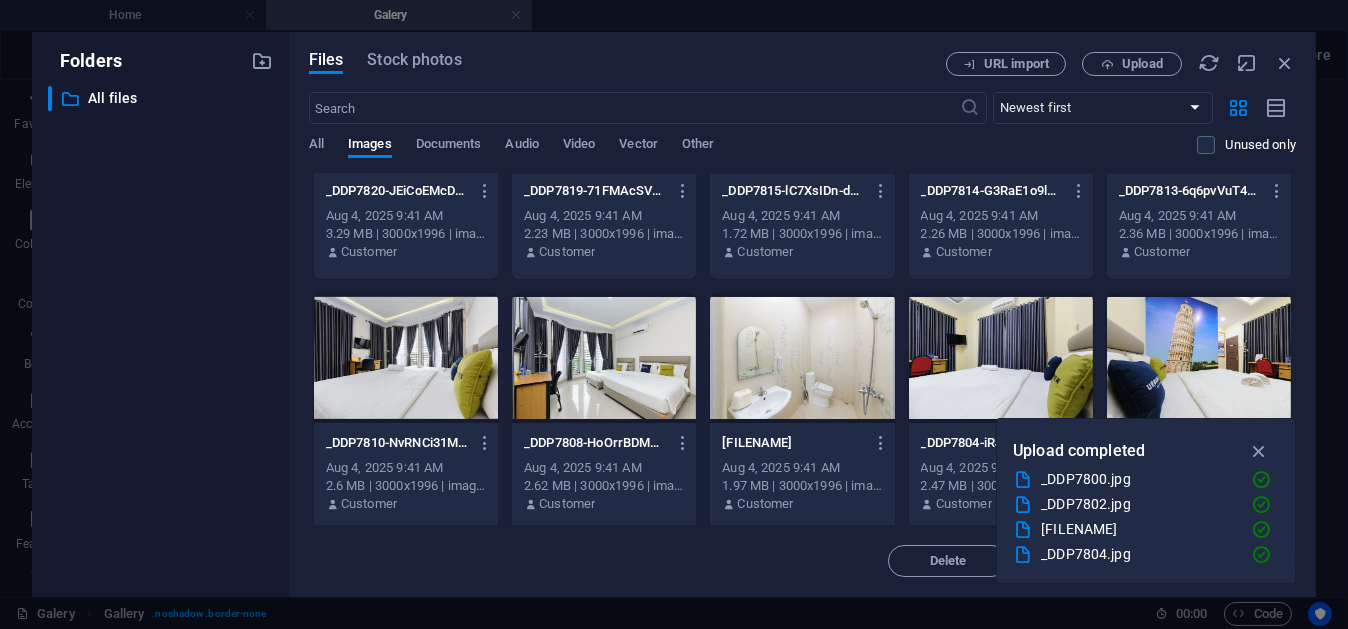 scroll, scrollTop: 2660, scrollLeft: 0, axis: vertical 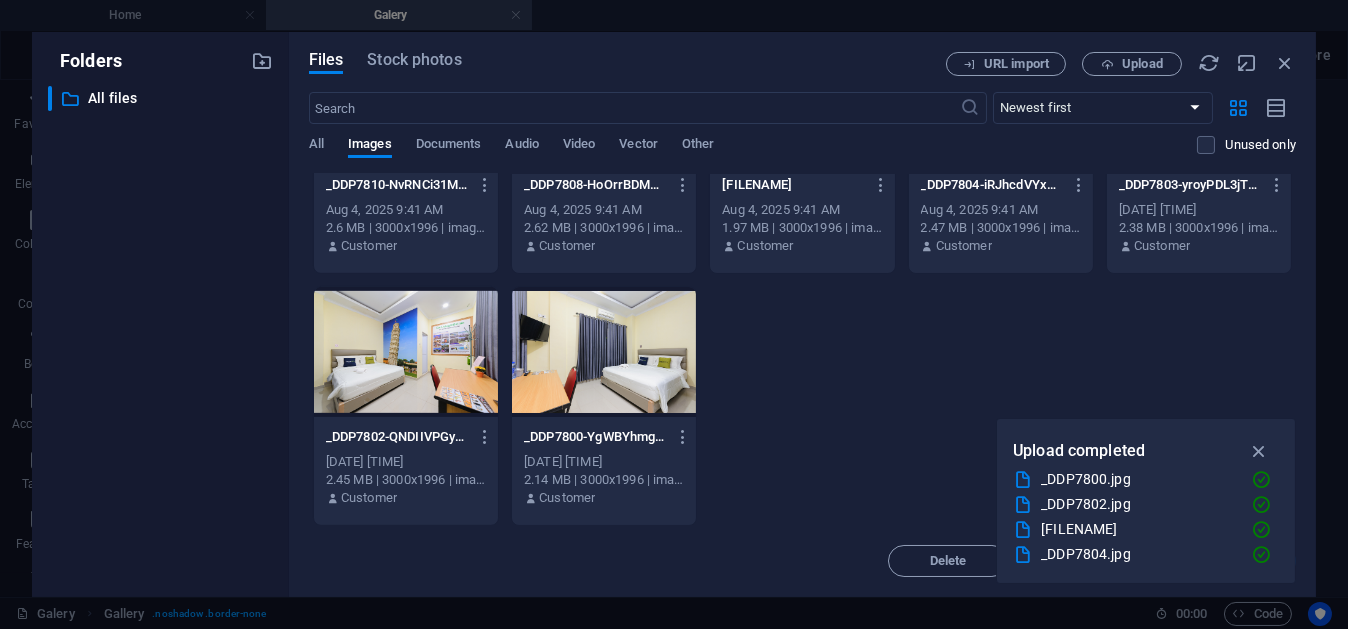 click at bounding box center (604, 352) 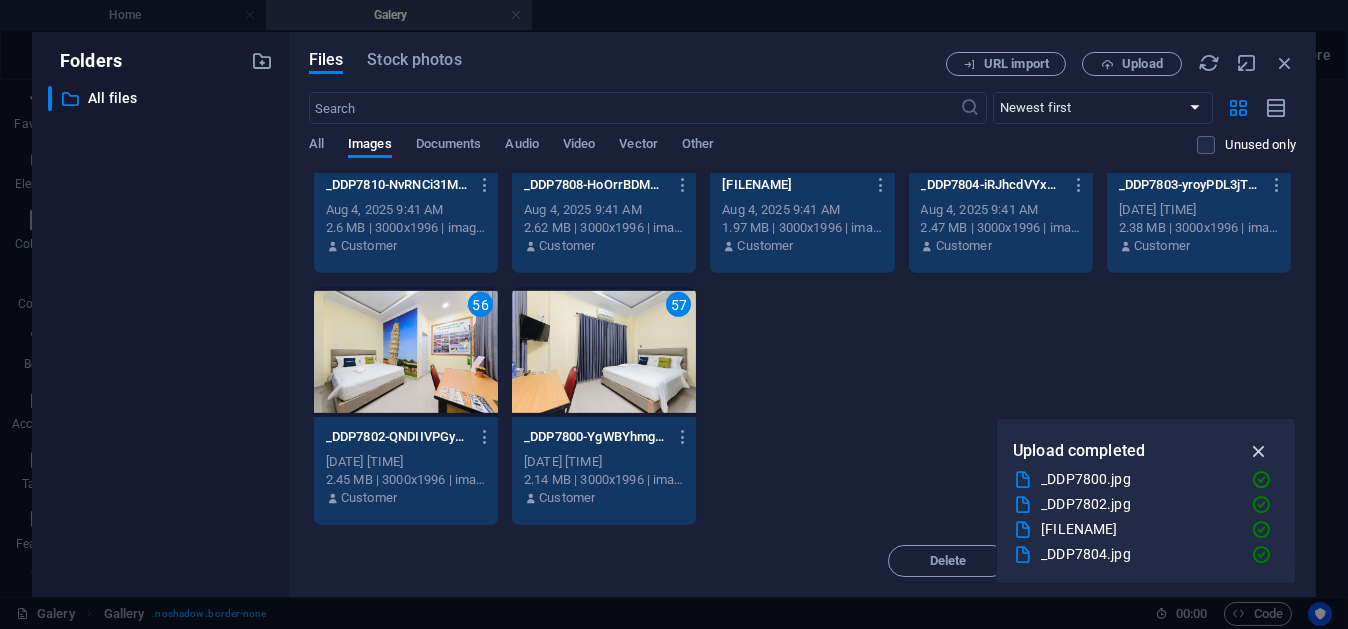 click at bounding box center (1259, 451) 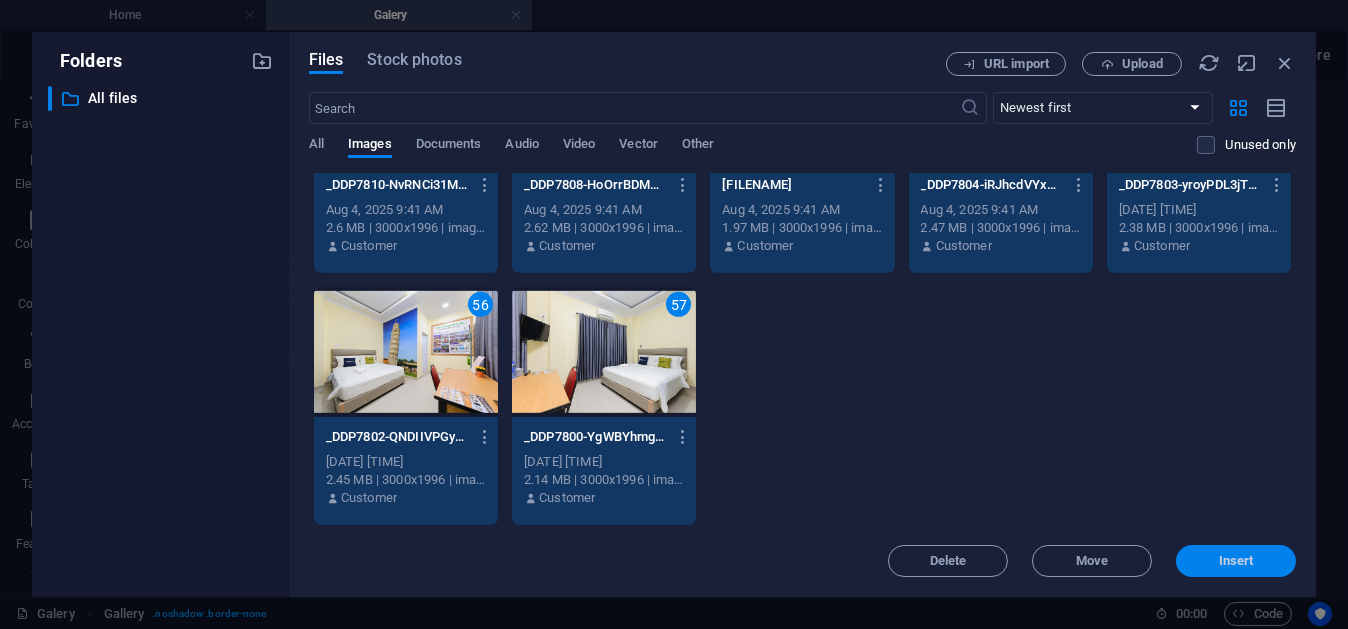 click on "Insert" at bounding box center (1236, 561) 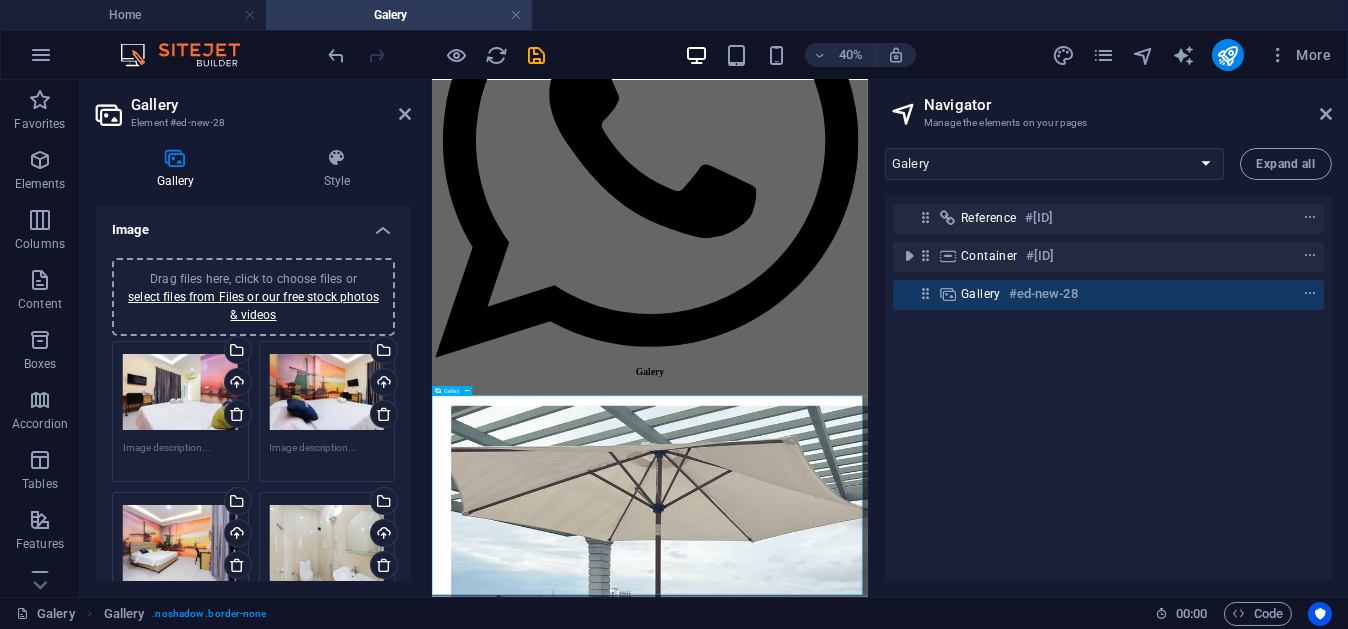 scroll, scrollTop: 567, scrollLeft: 0, axis: vertical 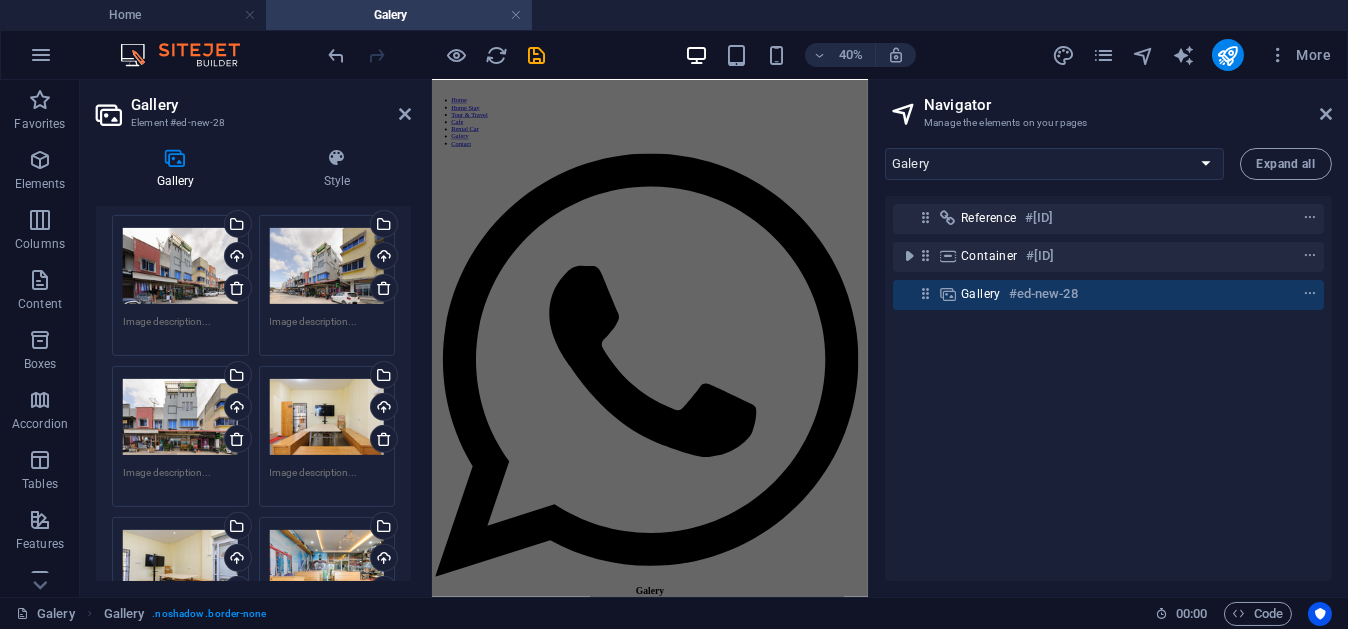 drag, startPoint x: 985, startPoint y: 299, endPoint x: 980, endPoint y: 240, distance: 59.211487 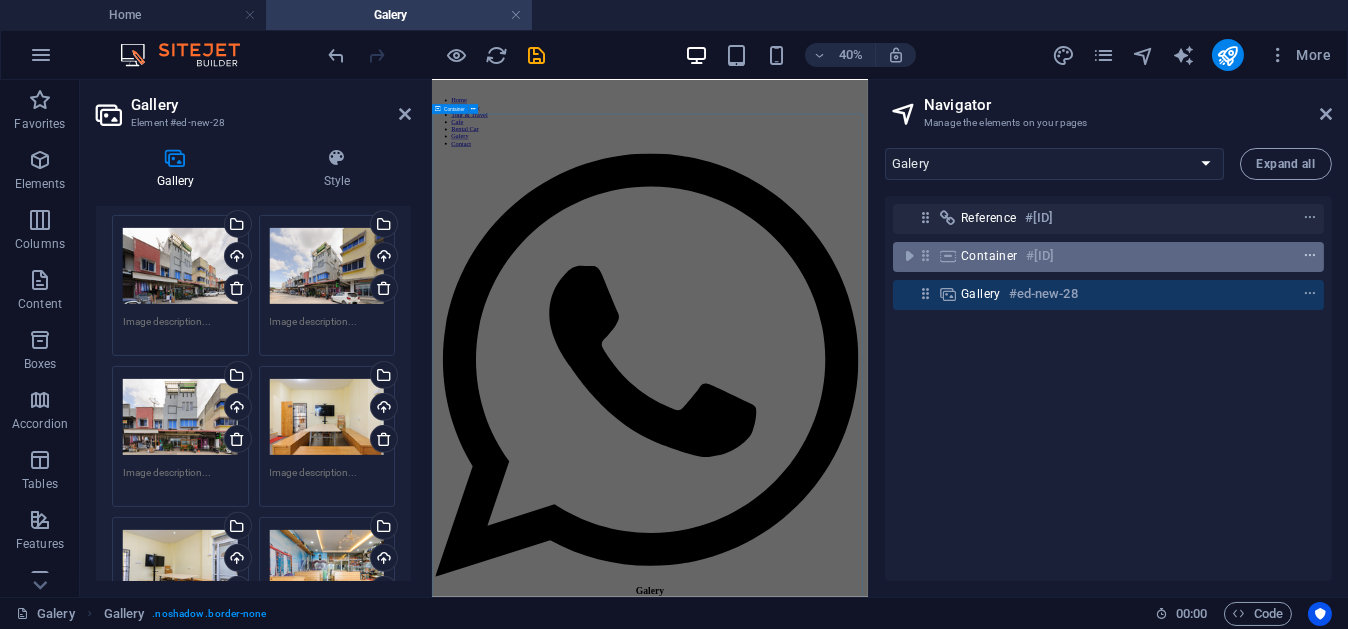 click at bounding box center (1310, 256) 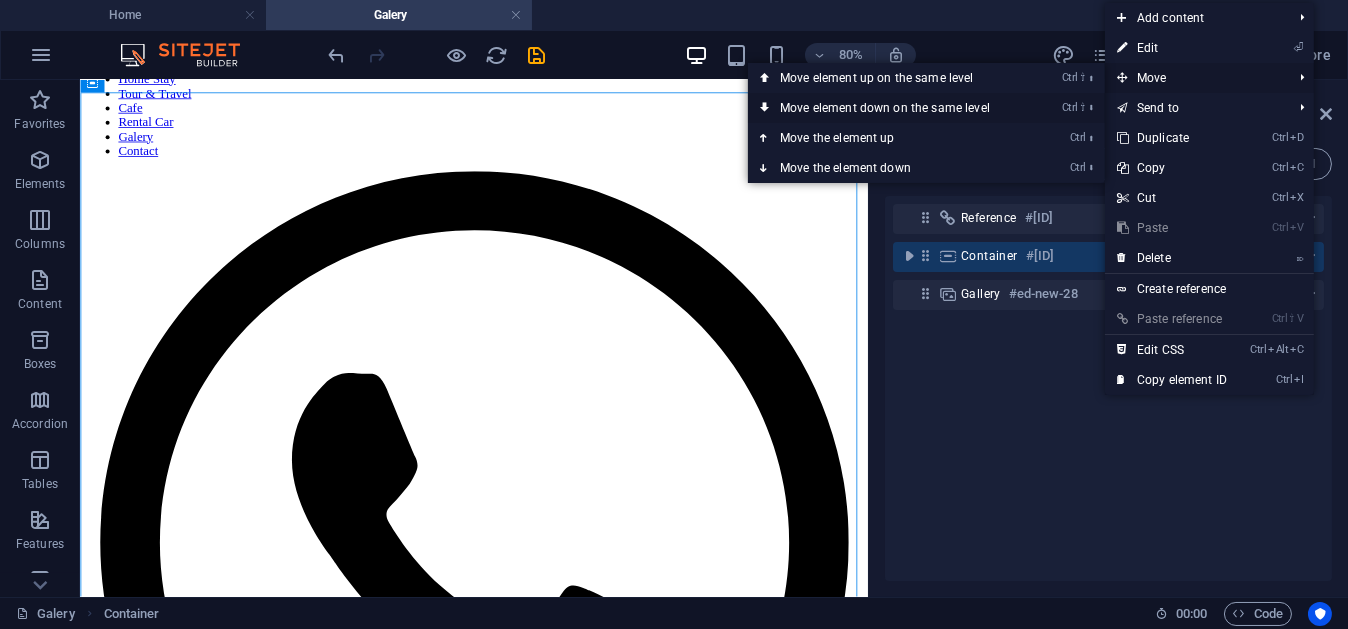 click on "Ctrl ⇧ ⬇  Move element down on the same level" at bounding box center [889, 108] 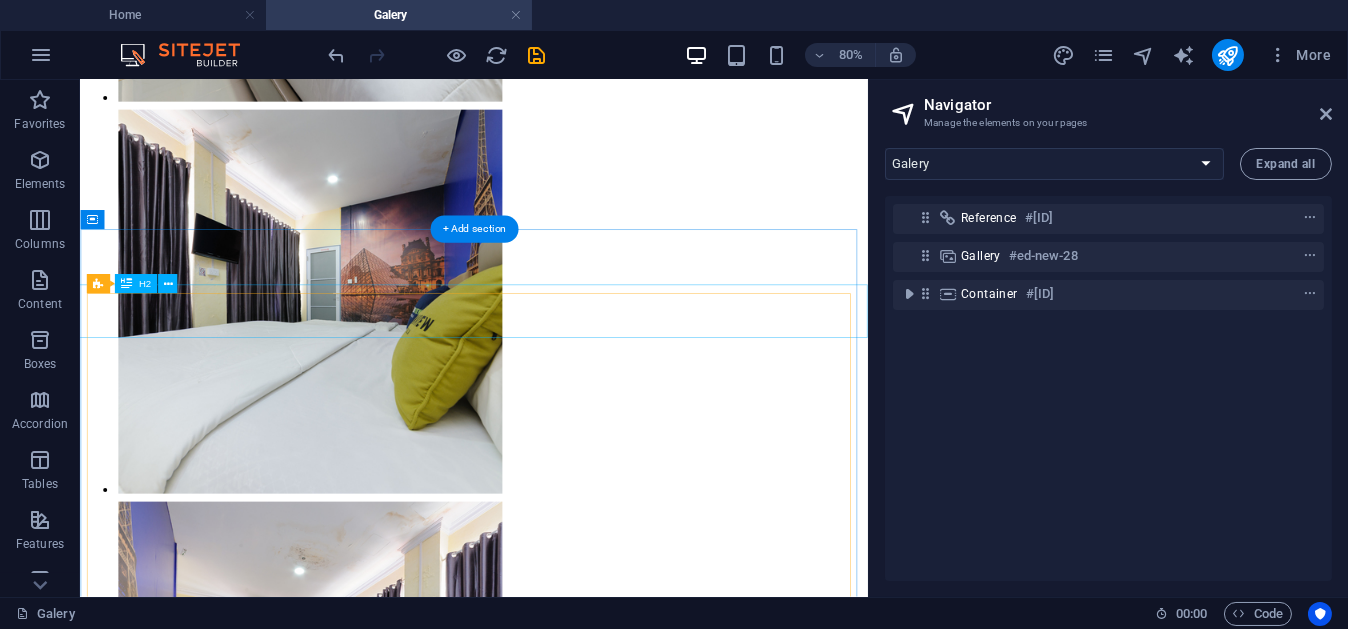 scroll, scrollTop: 3574, scrollLeft: 0, axis: vertical 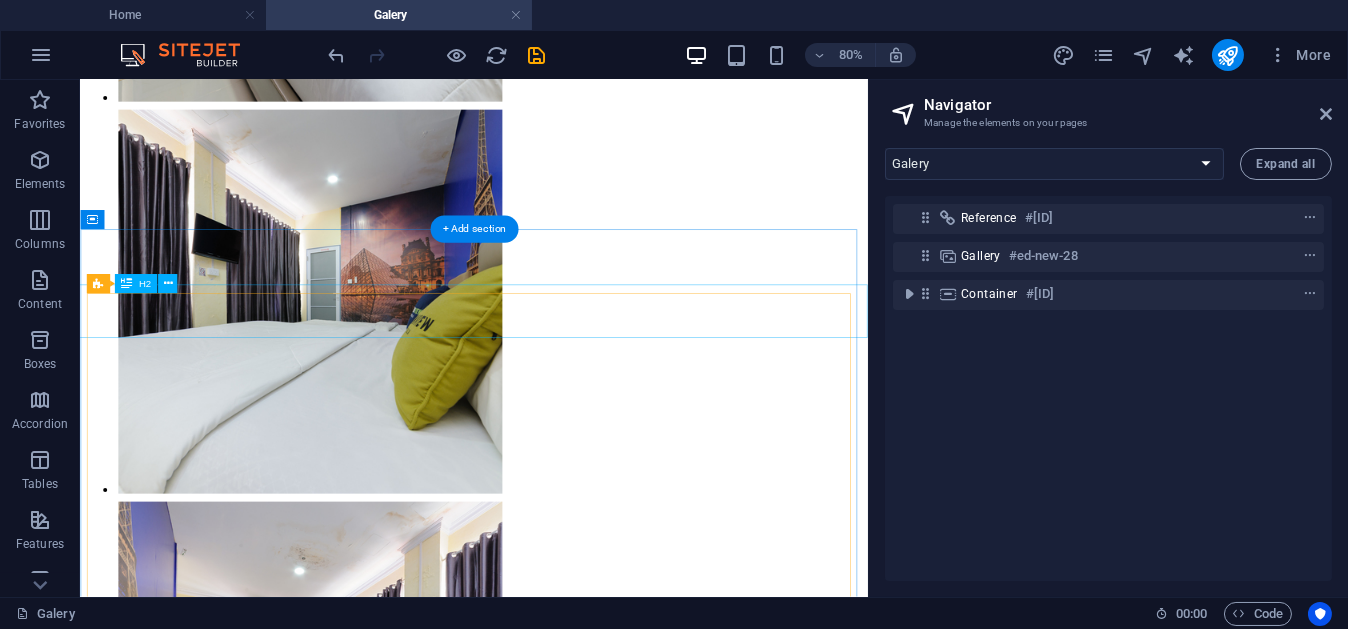 click on "Galery" at bounding box center [572, 25623] 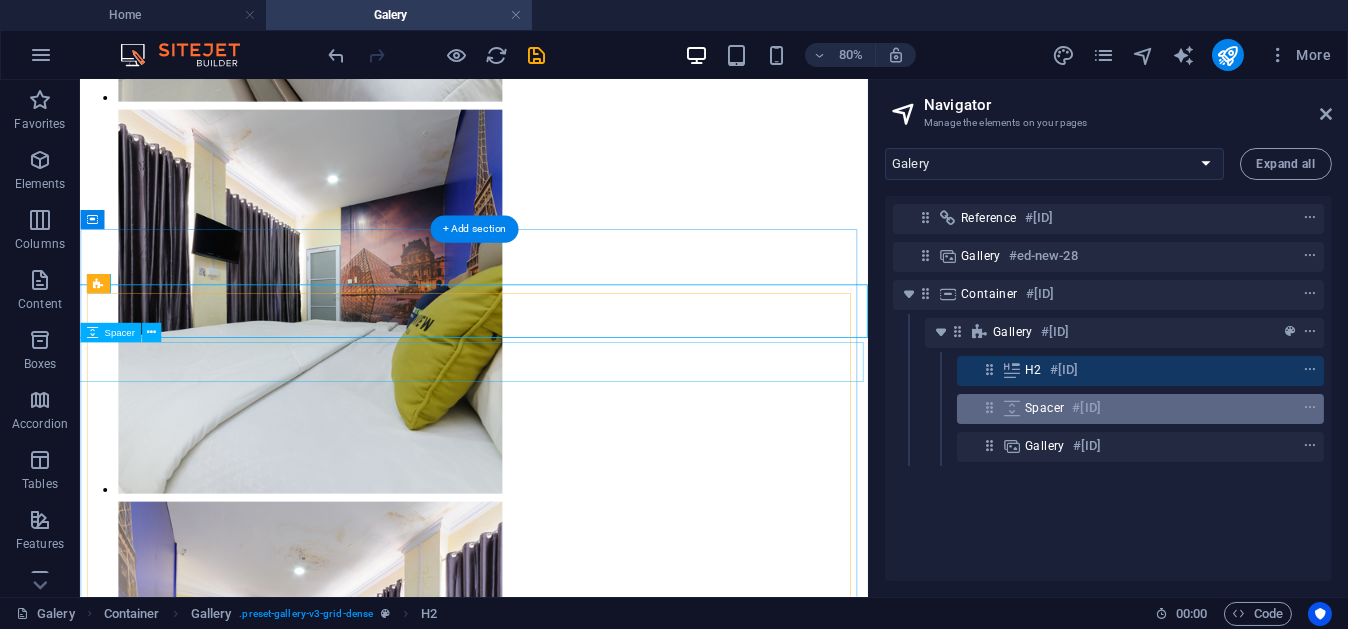 click on "#[ID]" at bounding box center (1086, 408) 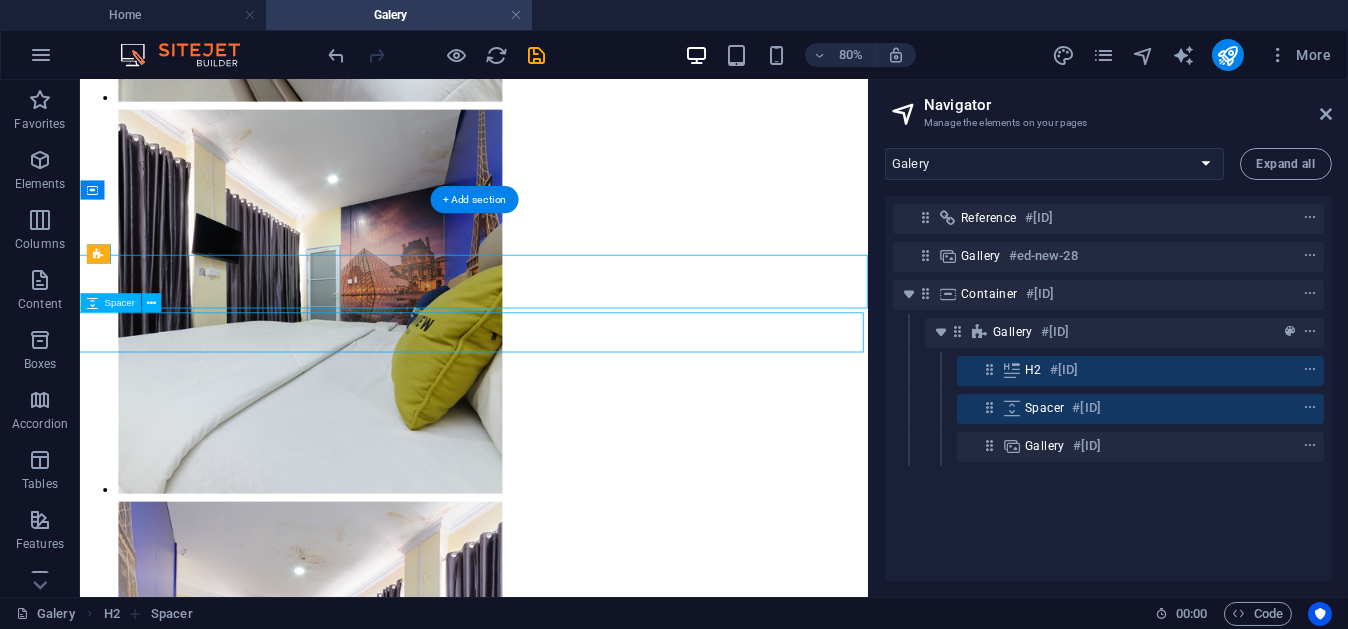 scroll, scrollTop: 3611, scrollLeft: 0, axis: vertical 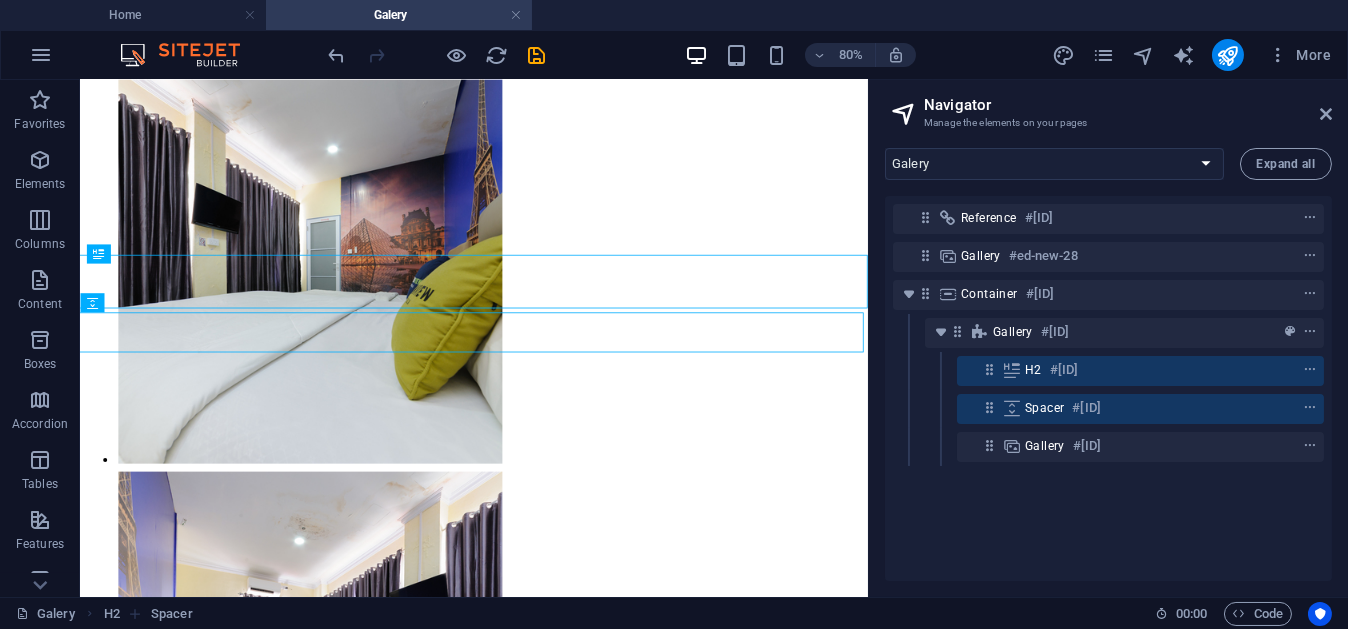 drag, startPoint x: 1139, startPoint y: 255, endPoint x: 1160, endPoint y: 425, distance: 171.29214 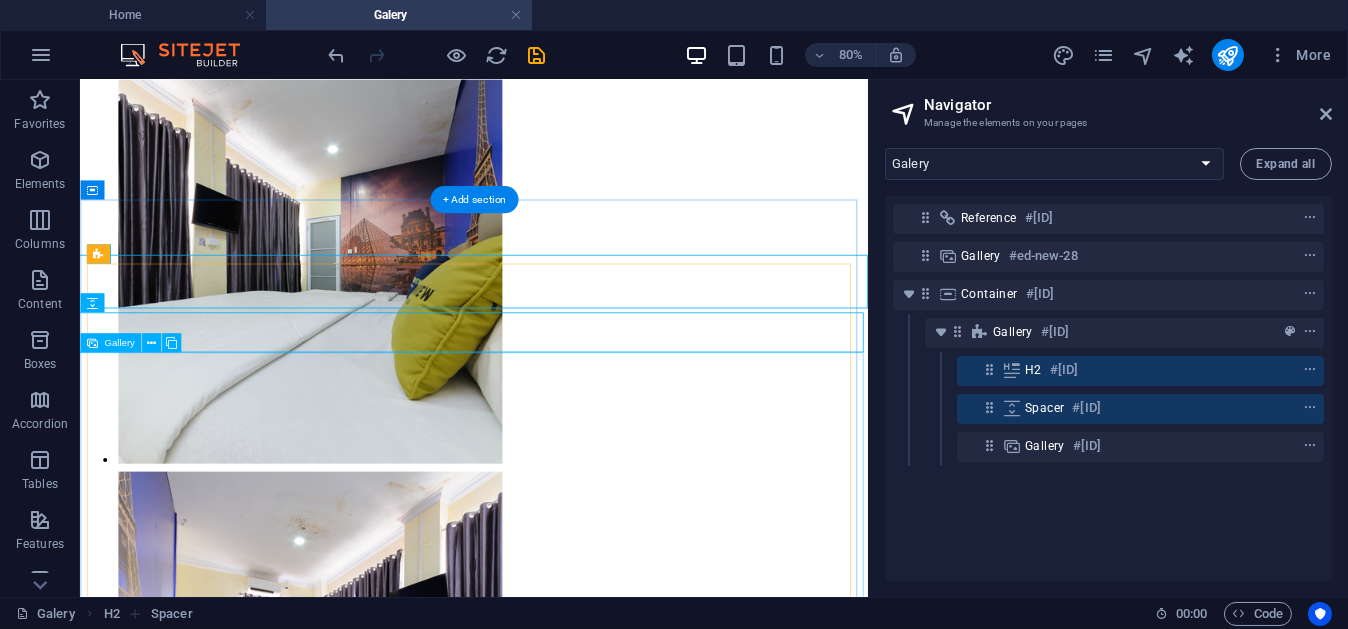 drag, startPoint x: 1228, startPoint y: 259, endPoint x: 1264, endPoint y: 372, distance: 118.595955 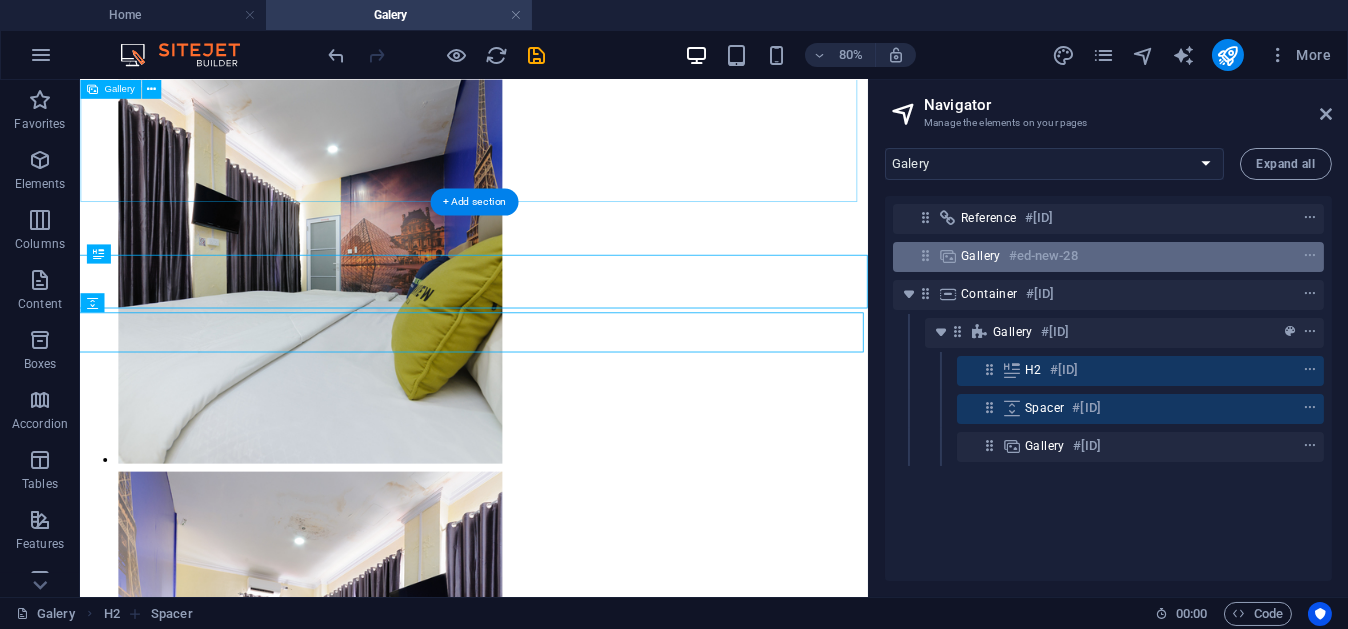 drag, startPoint x: 1310, startPoint y: 250, endPoint x: 1235, endPoint y: 263, distance: 76.11833 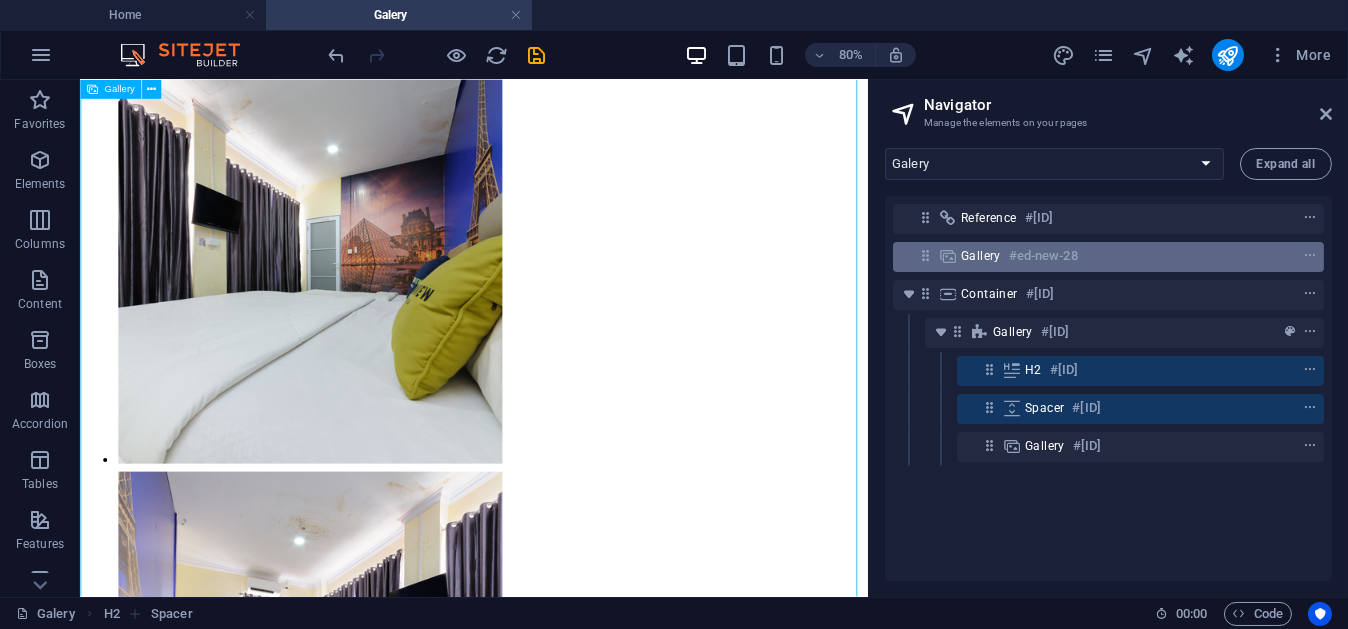 scroll, scrollTop: 1617, scrollLeft: 0, axis: vertical 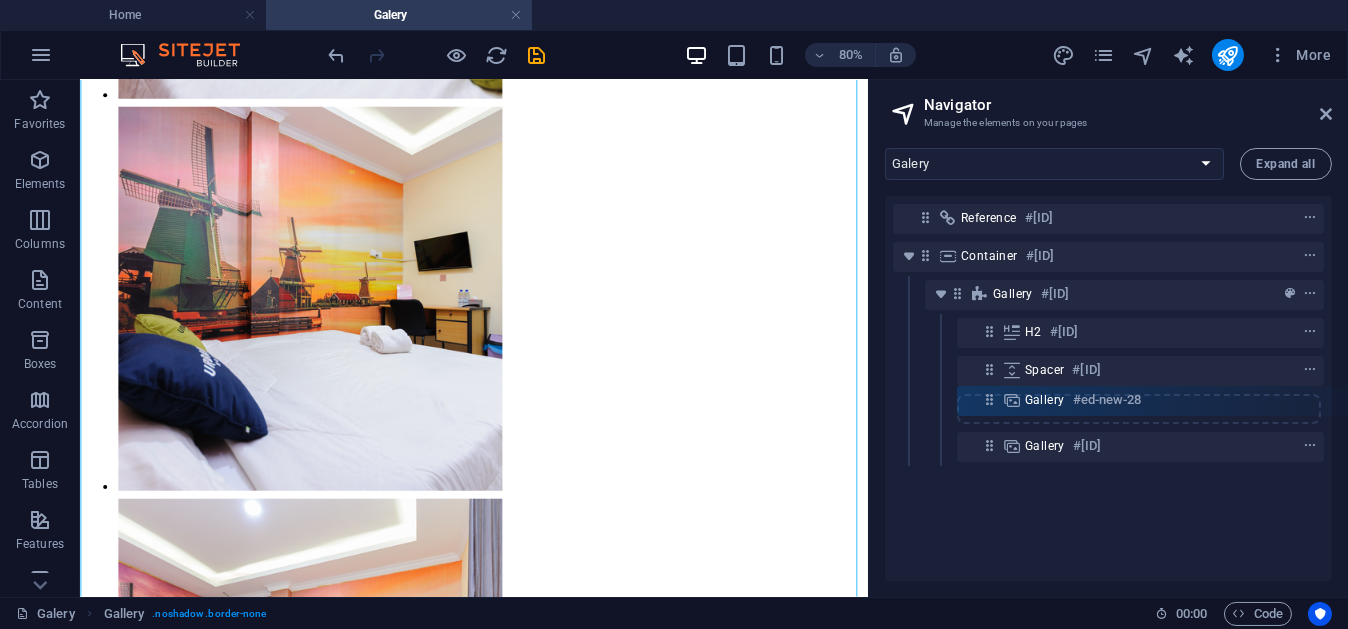 drag, startPoint x: 924, startPoint y: 257, endPoint x: 995, endPoint y: 407, distance: 165.95482 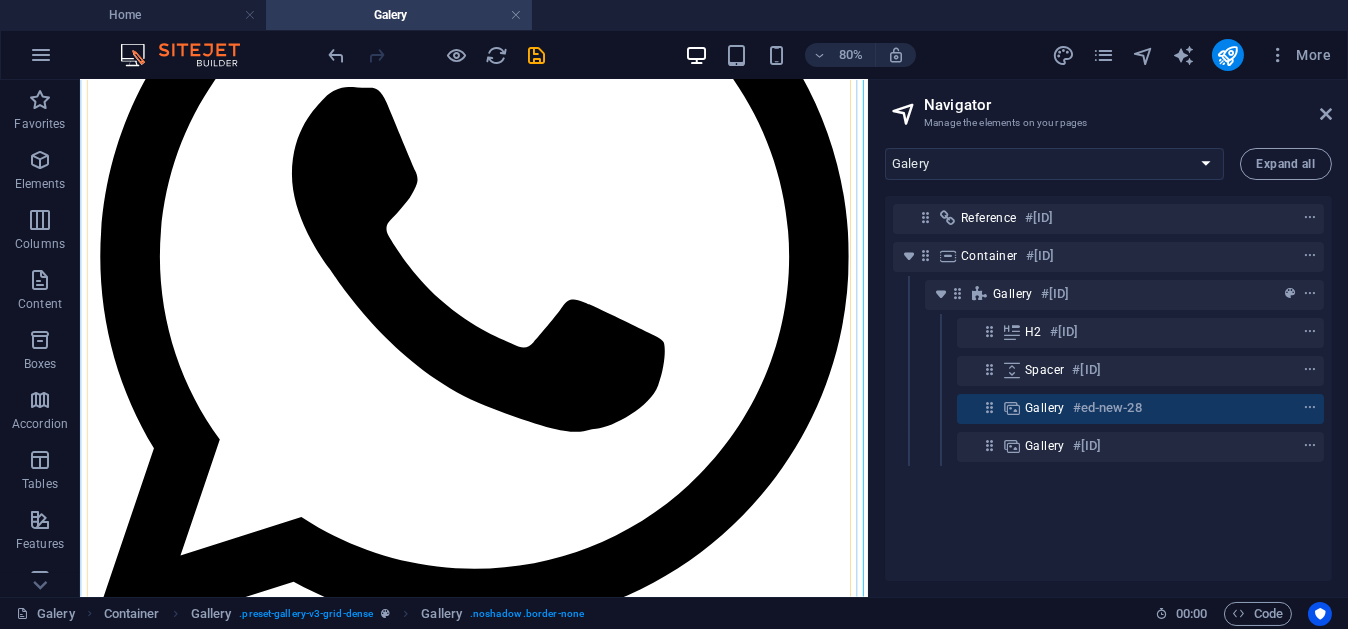 scroll, scrollTop: 449, scrollLeft: 0, axis: vertical 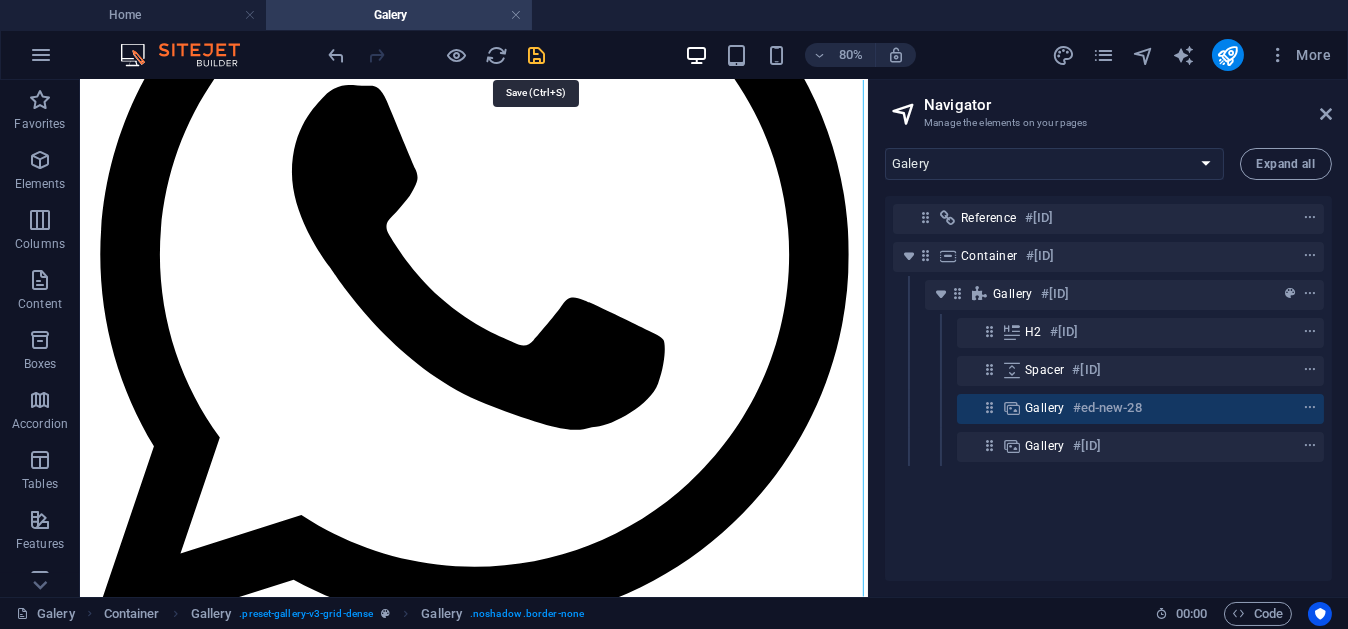 click at bounding box center [537, 55] 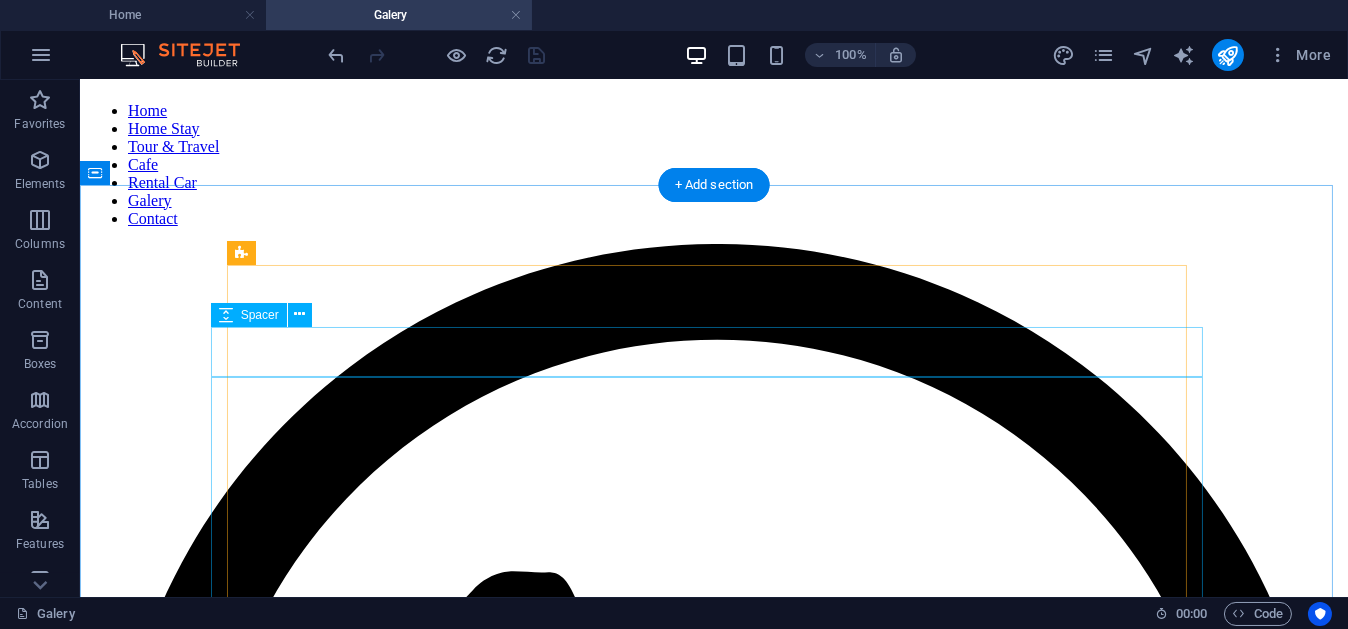 scroll, scrollTop: 0, scrollLeft: 0, axis: both 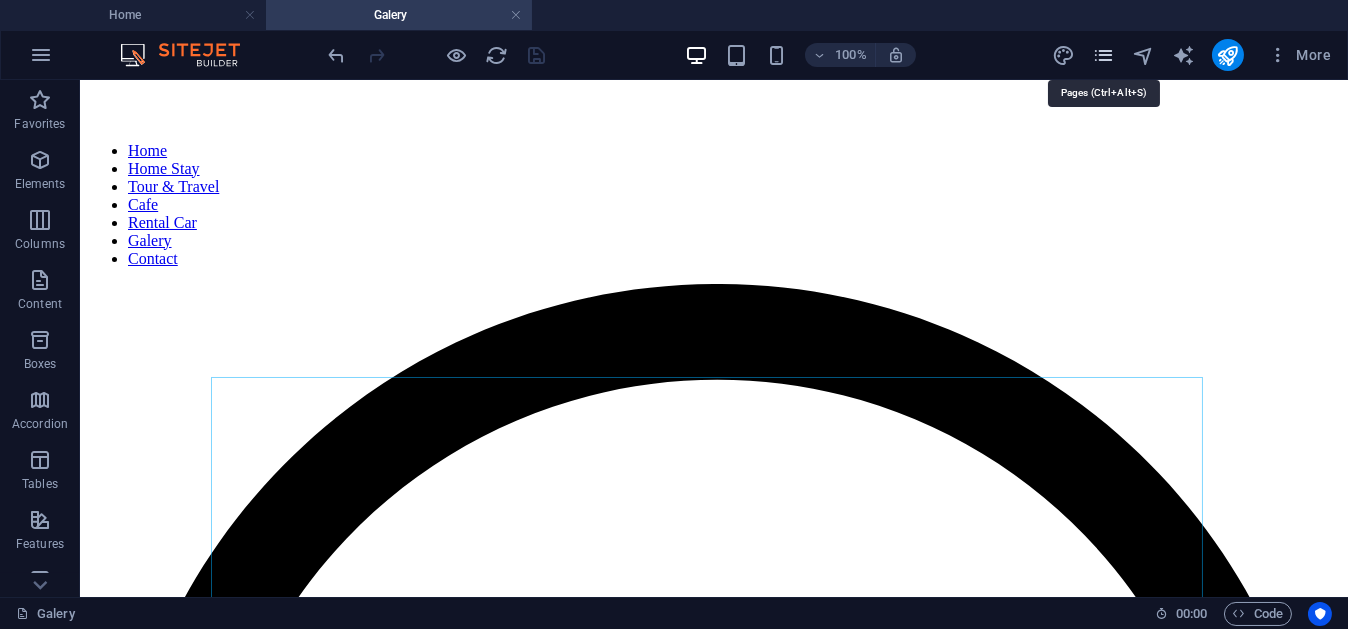 click at bounding box center [1103, 55] 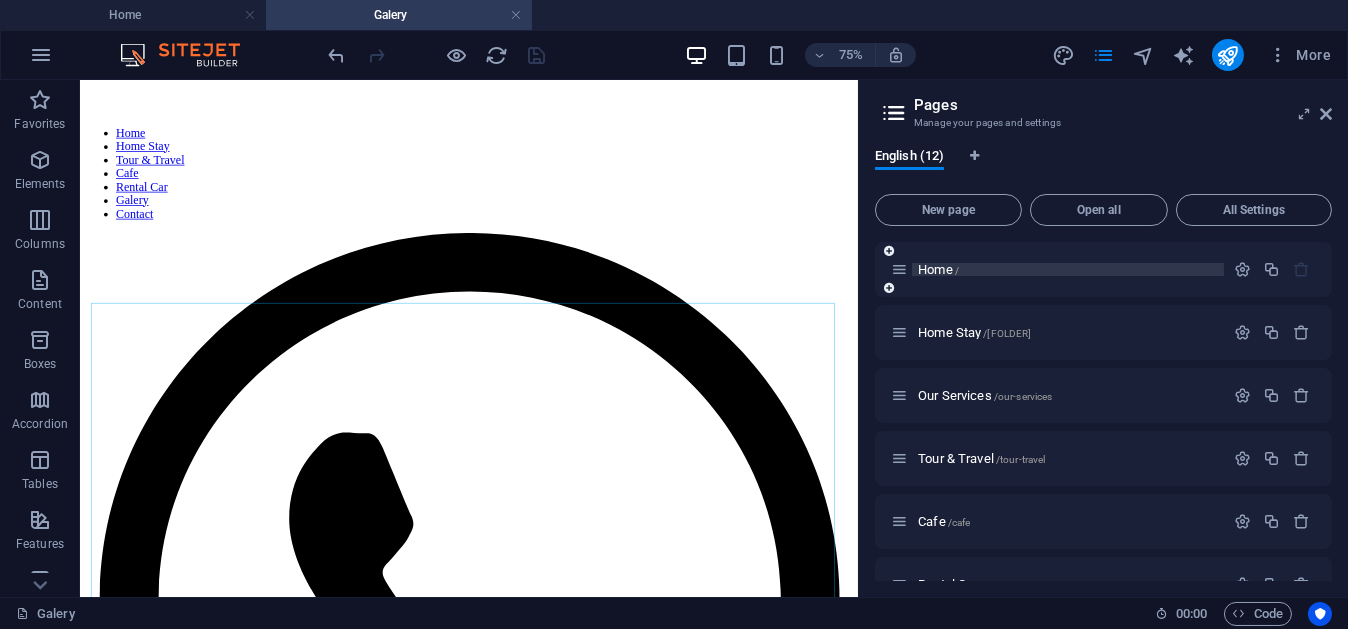 click on "Home /" at bounding box center [938, 269] 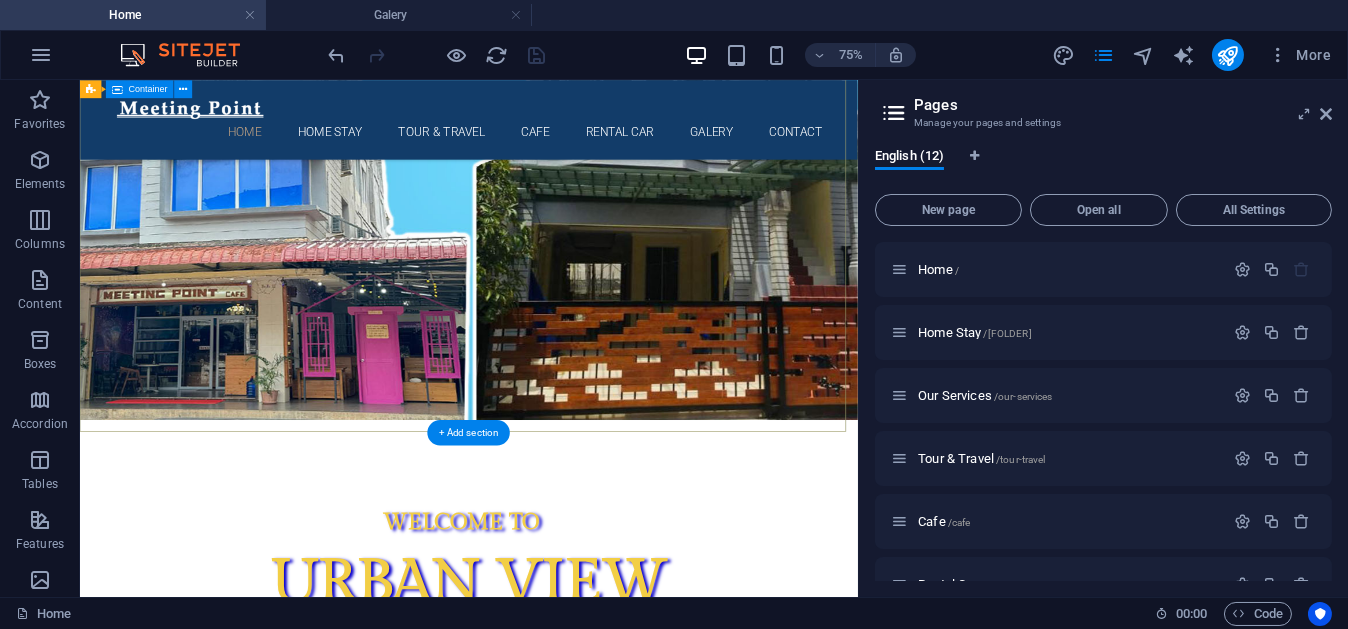scroll, scrollTop: 0, scrollLeft: 0, axis: both 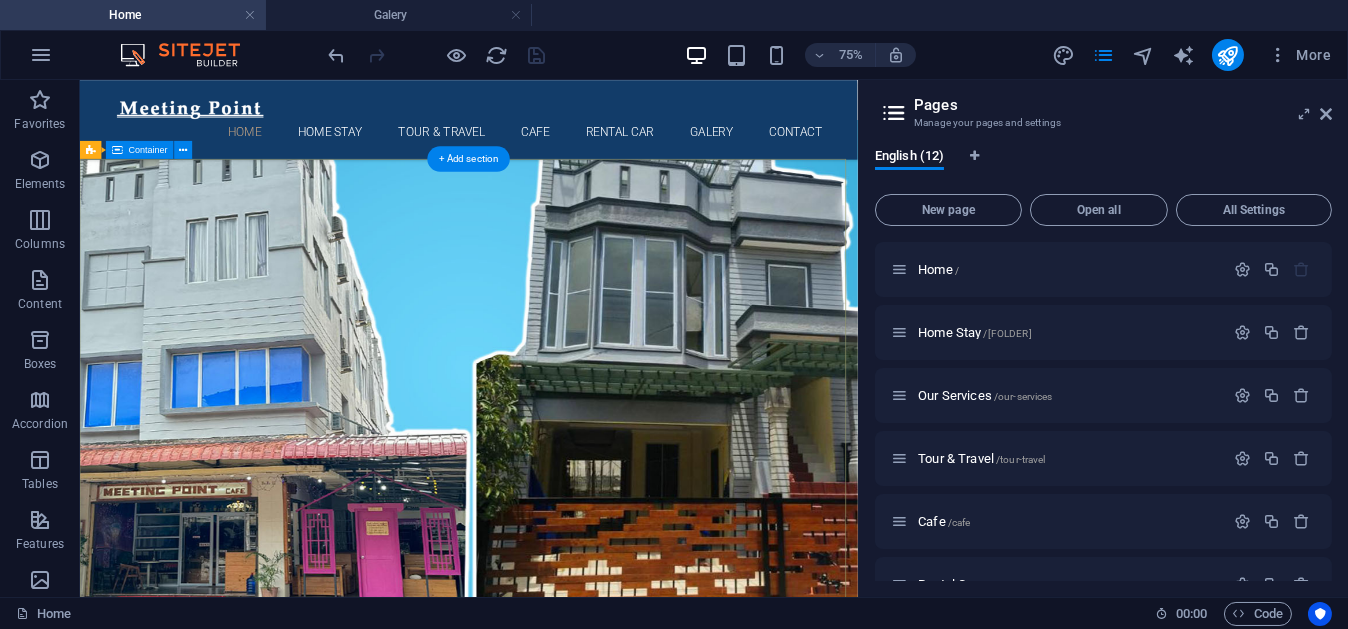 click on "WeLCOME TO Urban View Meeting point Booking Sekarang" at bounding box center [598, 1108] 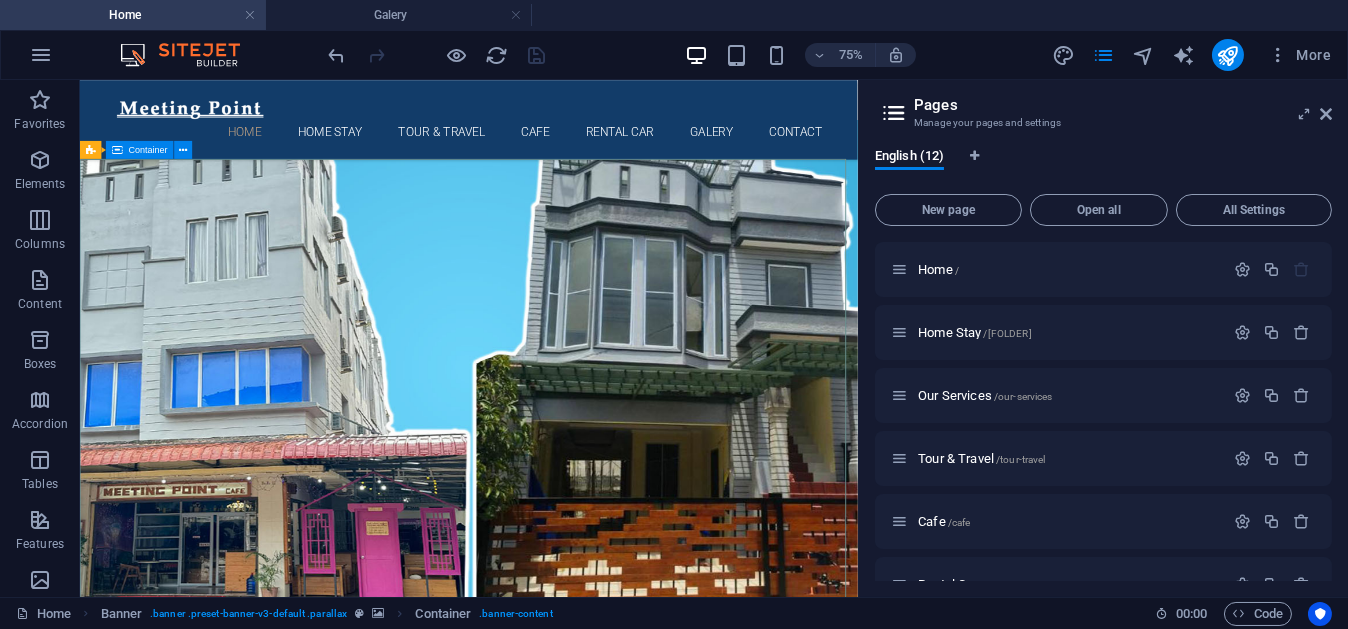 click on "Container" at bounding box center [148, 149] 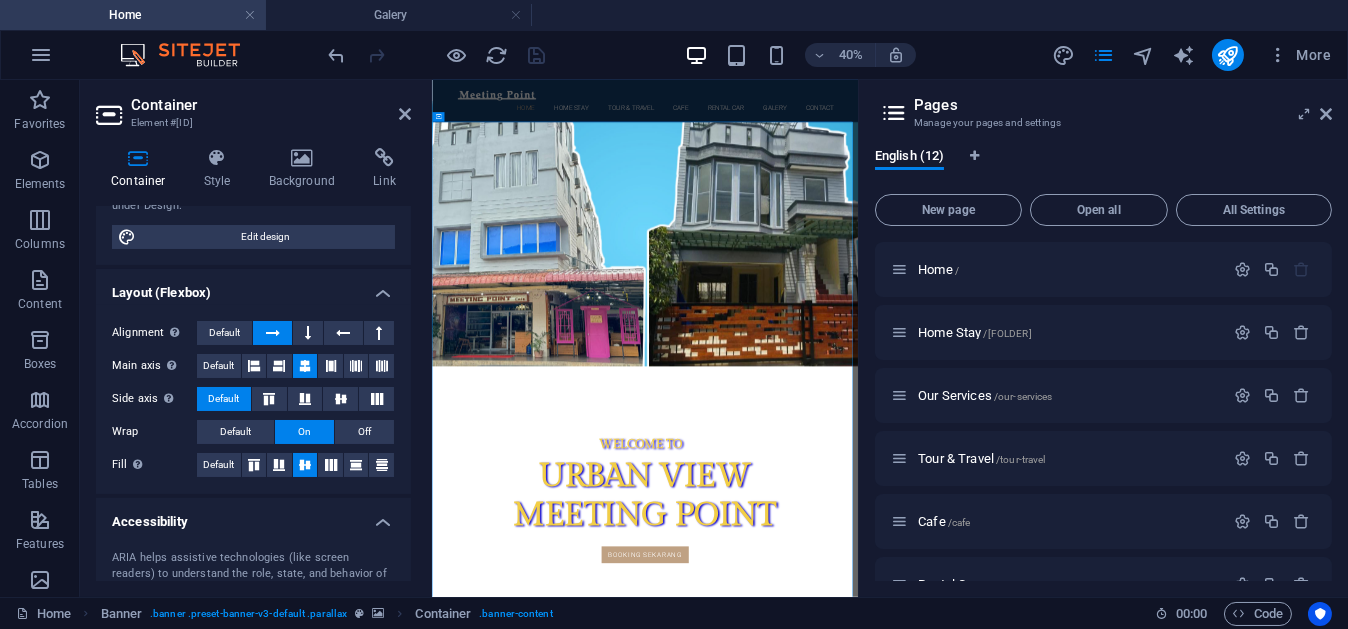 scroll, scrollTop: 219, scrollLeft: 0, axis: vertical 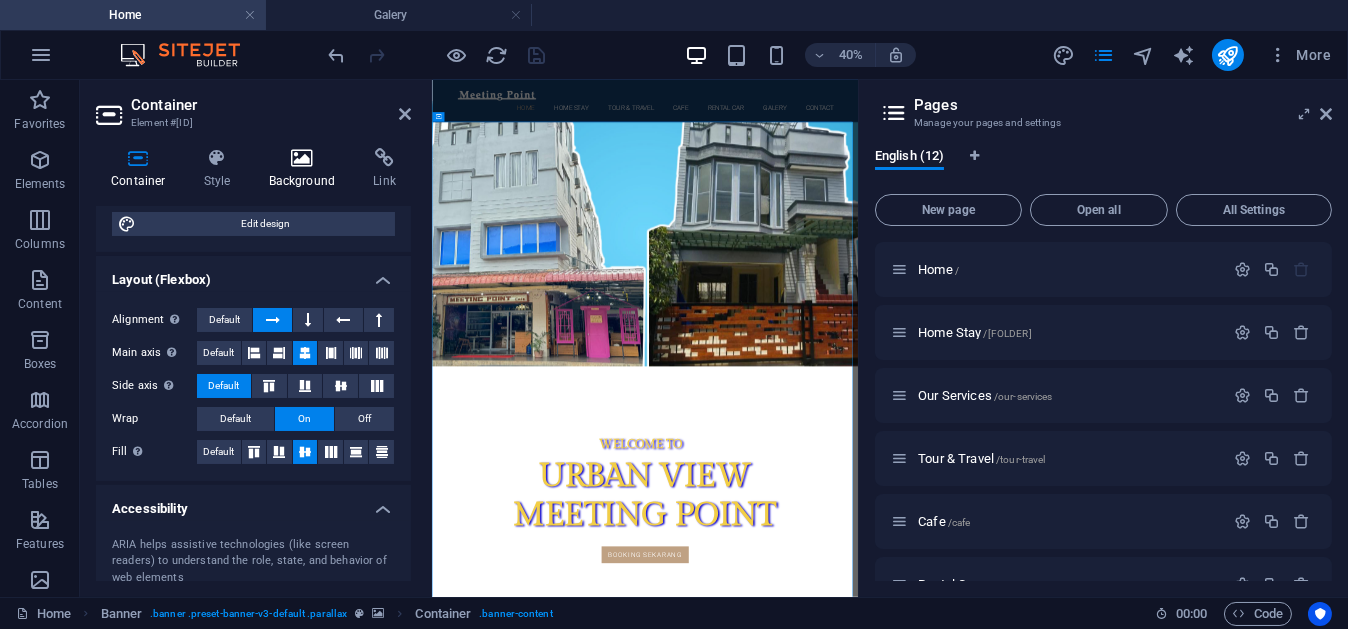 click on "Background" at bounding box center [306, 169] 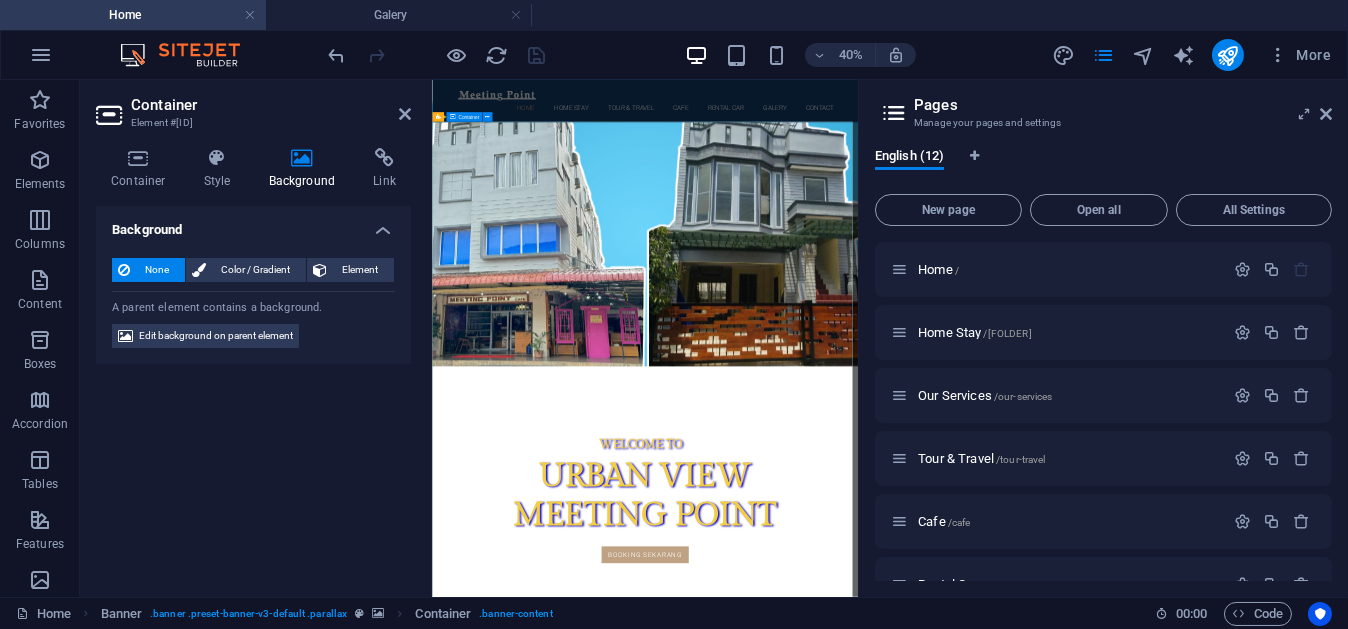 click on "WeLCOME TO Urban View Meeting point Booking Sekarang" at bounding box center [963, 1108] 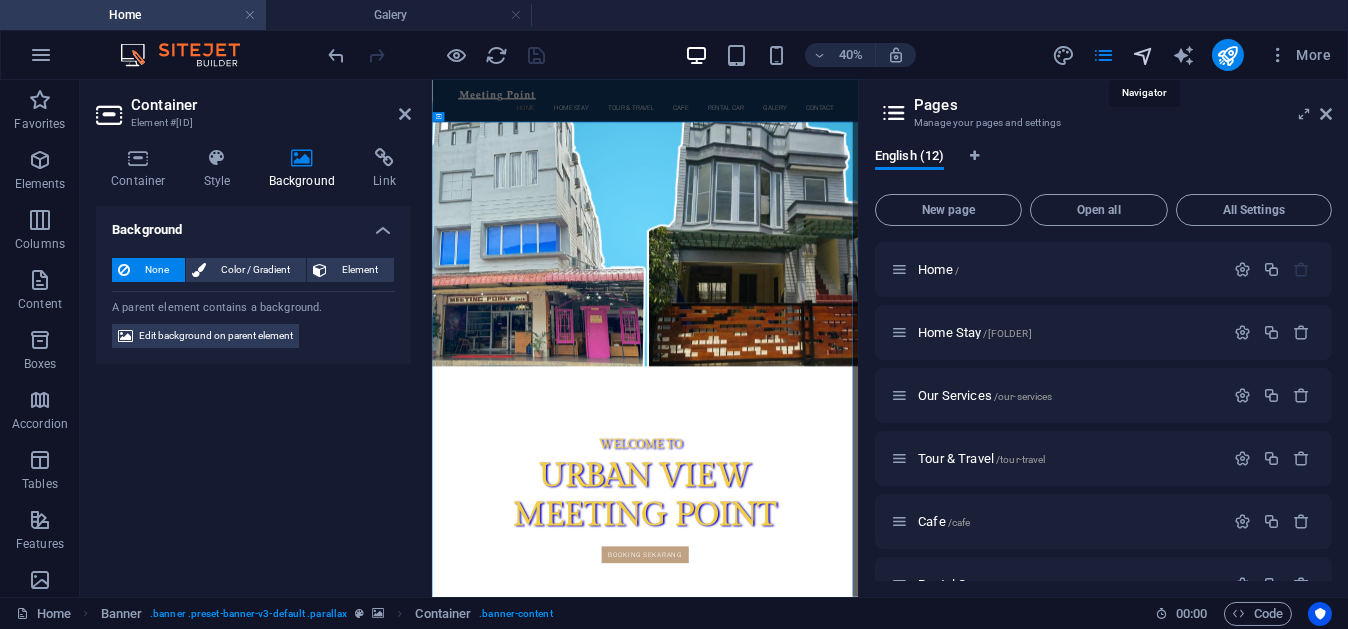 click at bounding box center [1143, 55] 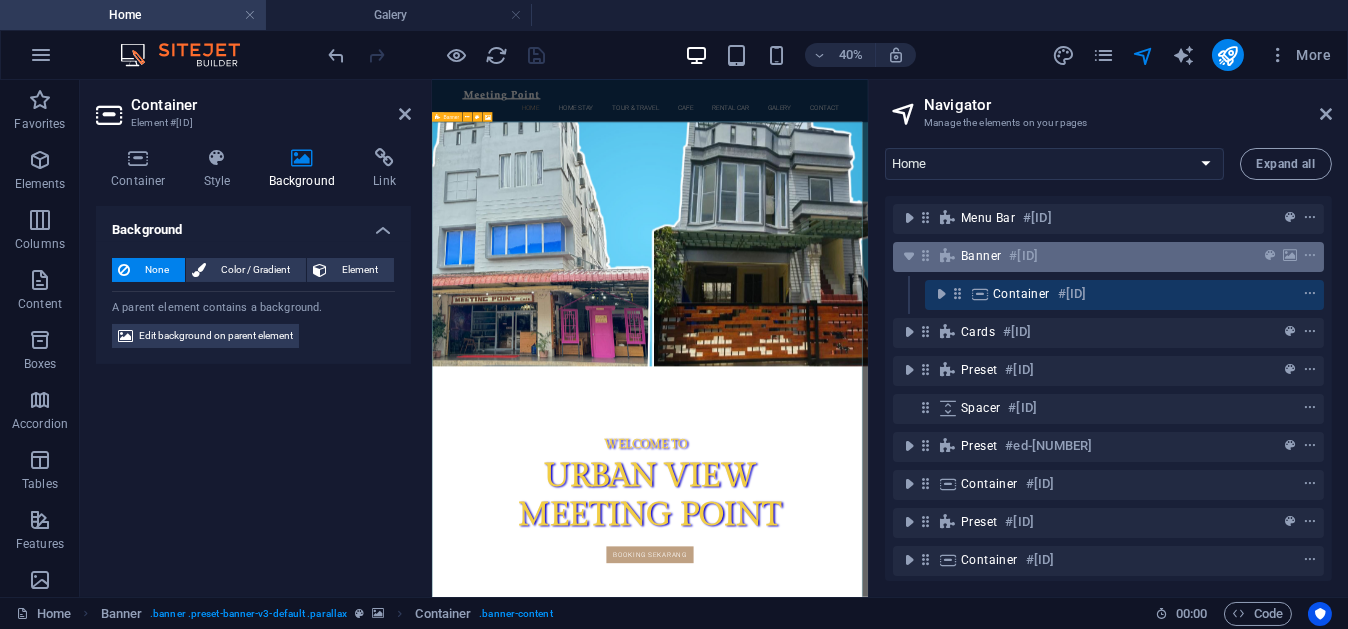 click on "Banner #[ID]" at bounding box center (1092, 256) 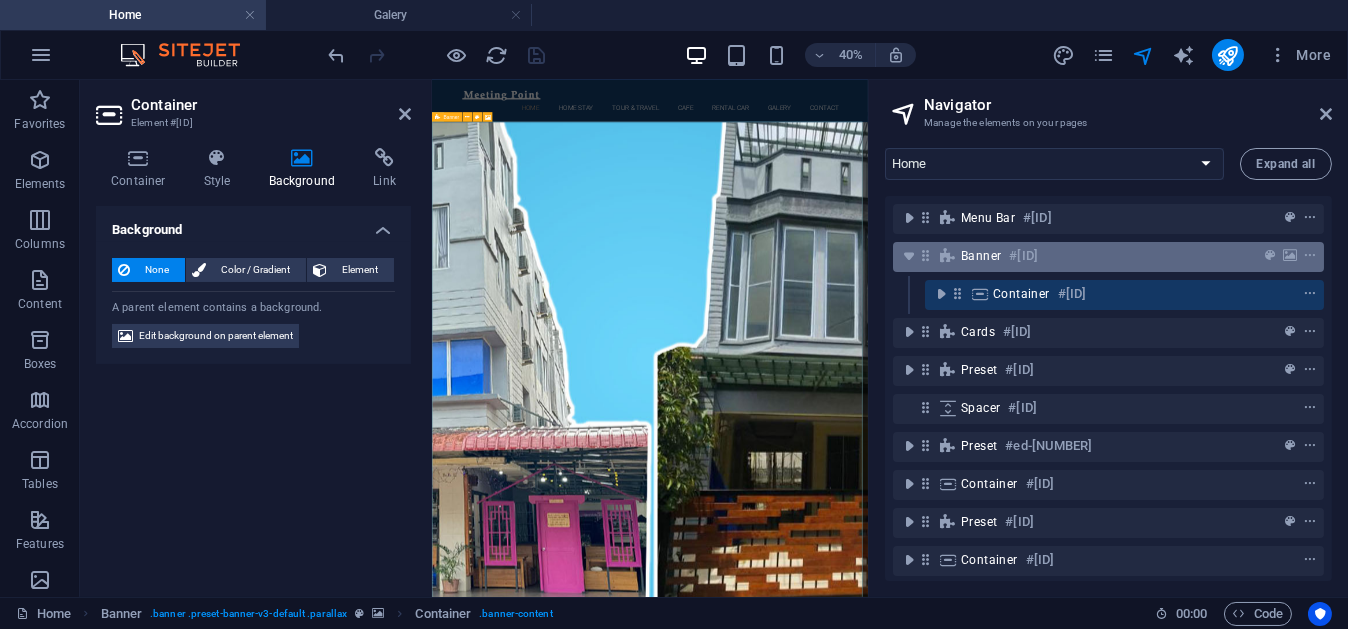 scroll, scrollTop: 53, scrollLeft: 0, axis: vertical 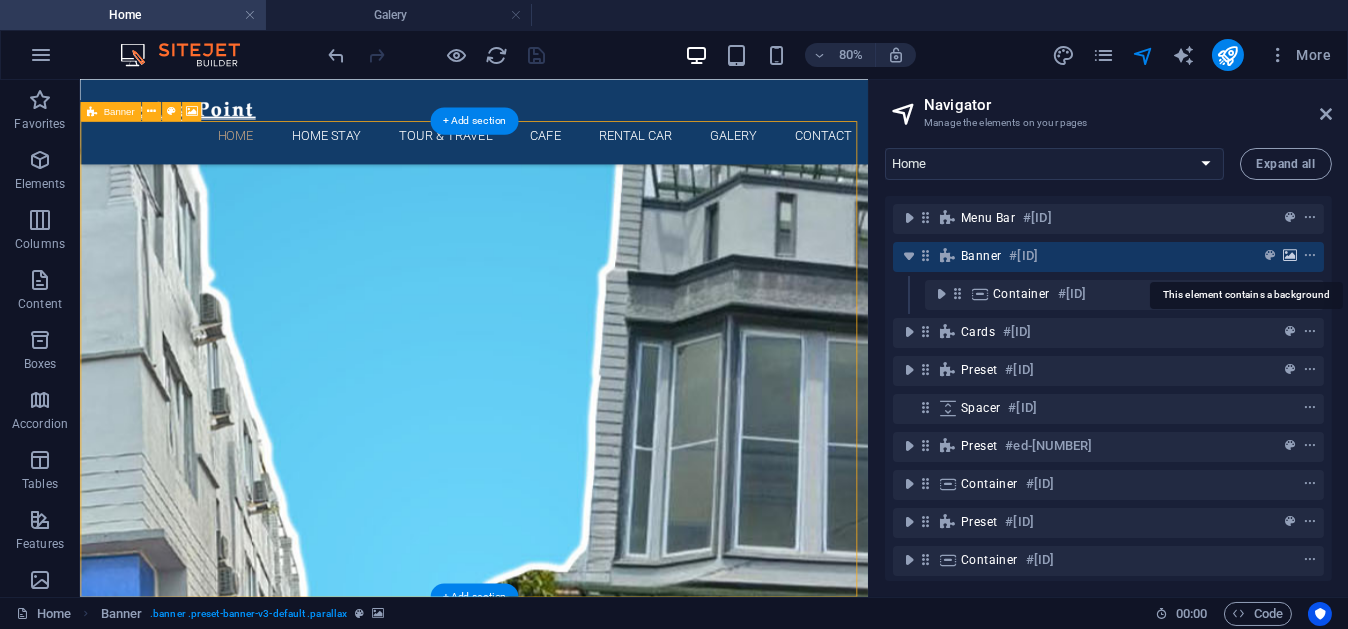 click at bounding box center [1290, 256] 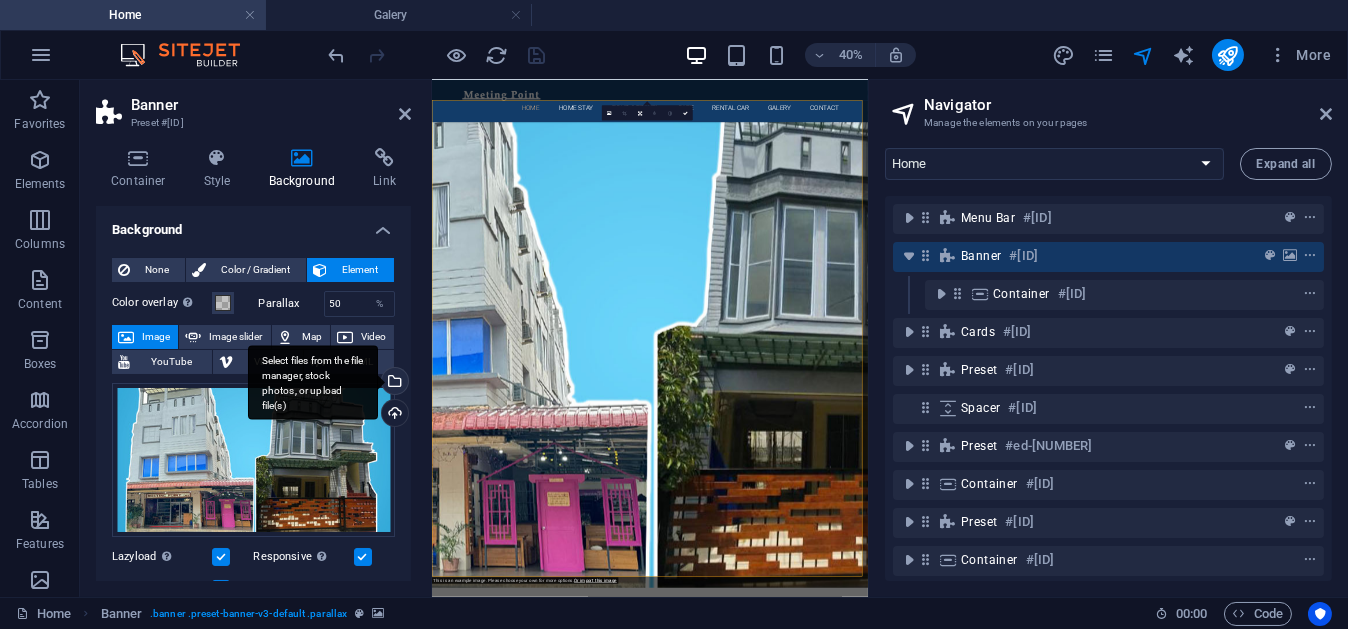 click on "Select files from the file manager, stock photos, or upload file(s)" at bounding box center [313, 382] 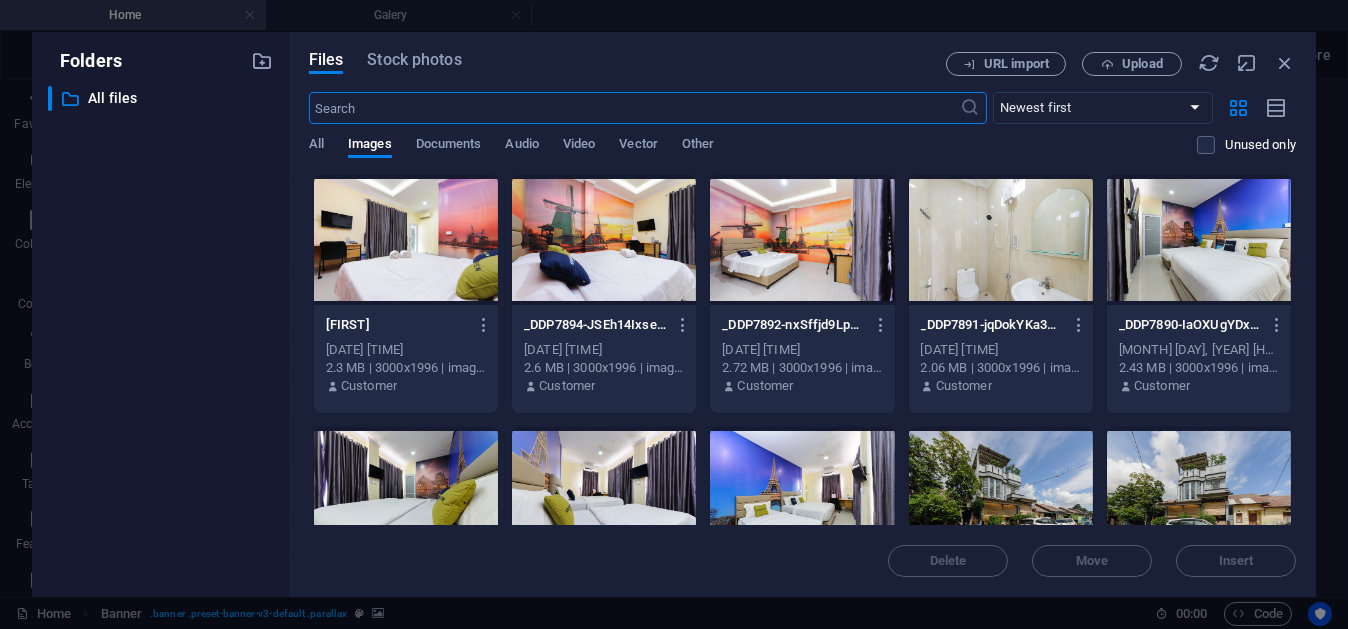 scroll, scrollTop: 0, scrollLeft: 0, axis: both 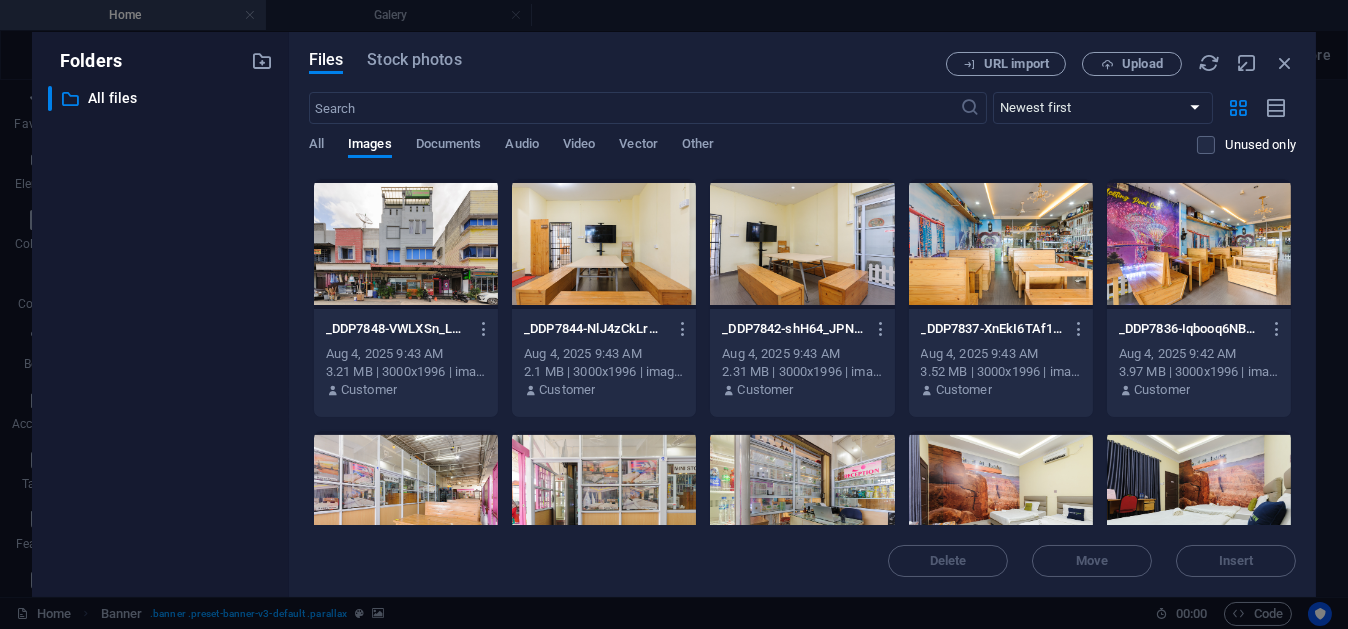 click at bounding box center (406, 244) 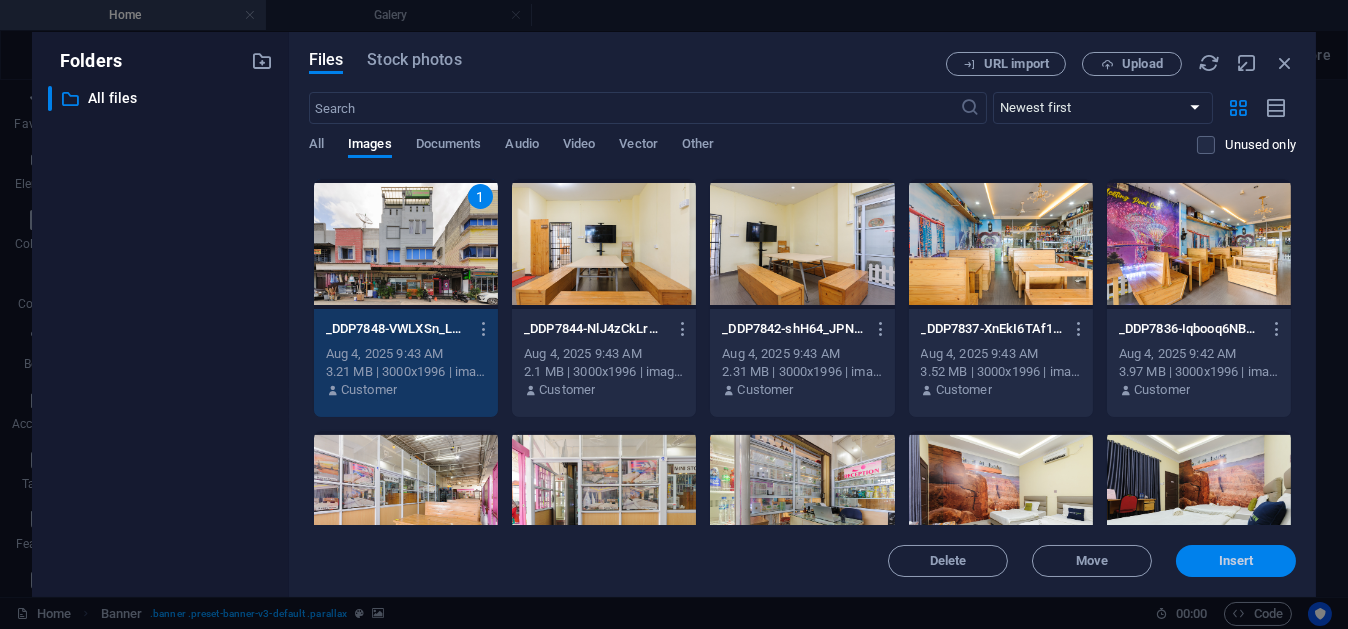 click on "Insert" at bounding box center [1236, 561] 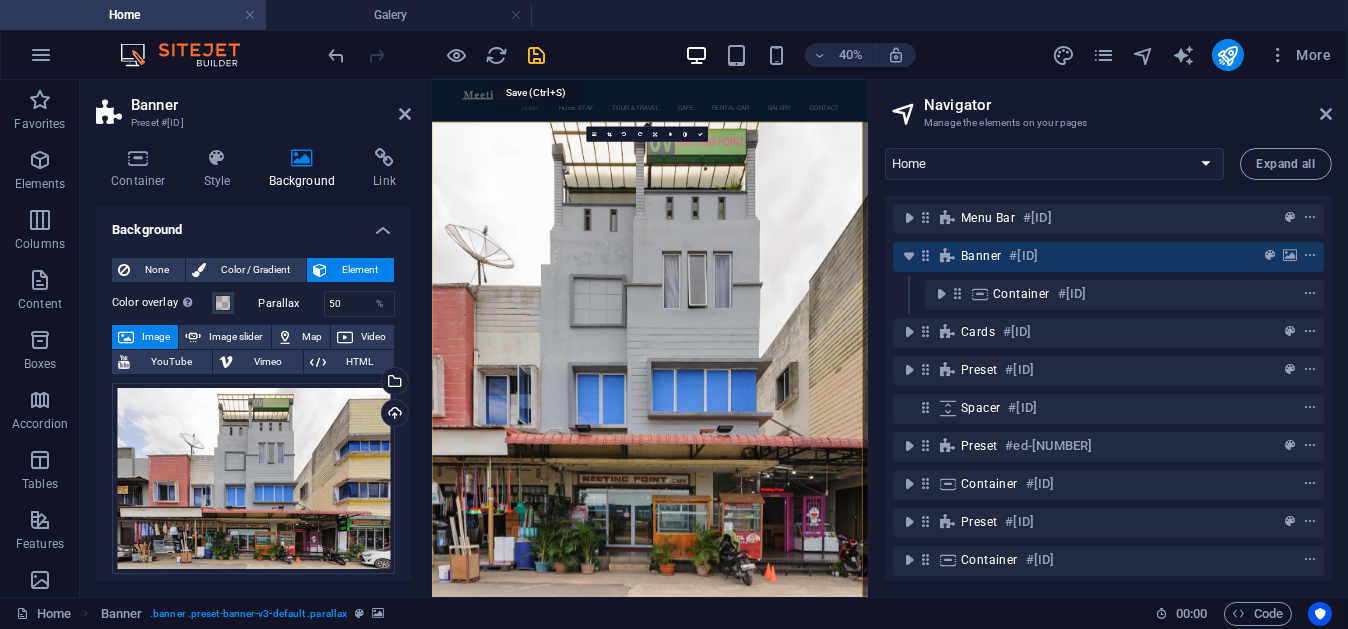 click at bounding box center [537, 55] 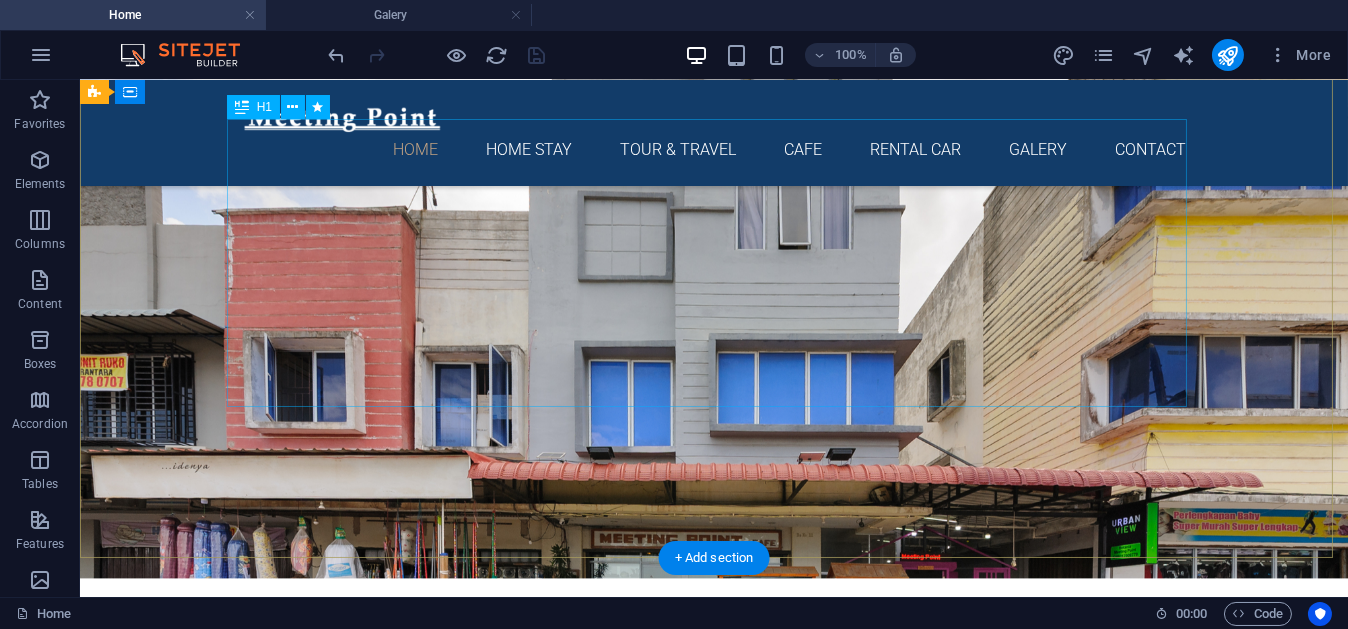 scroll, scrollTop: 0, scrollLeft: 0, axis: both 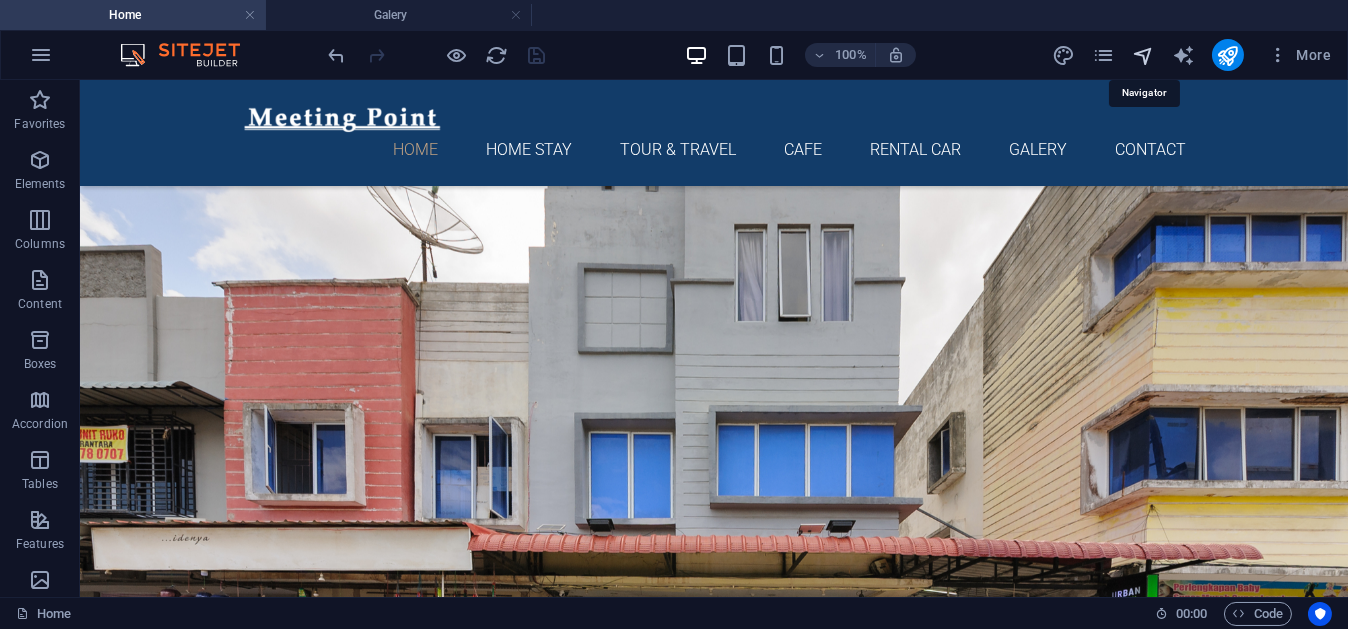 click at bounding box center (1143, 55) 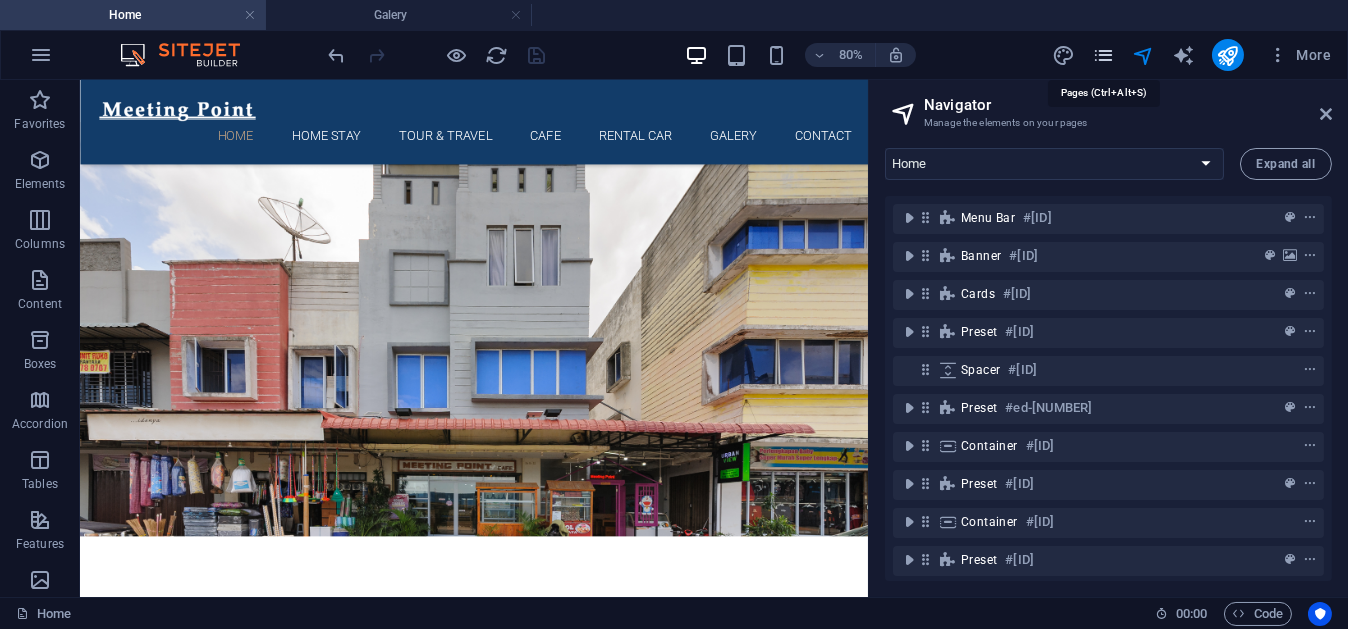 click at bounding box center (1103, 55) 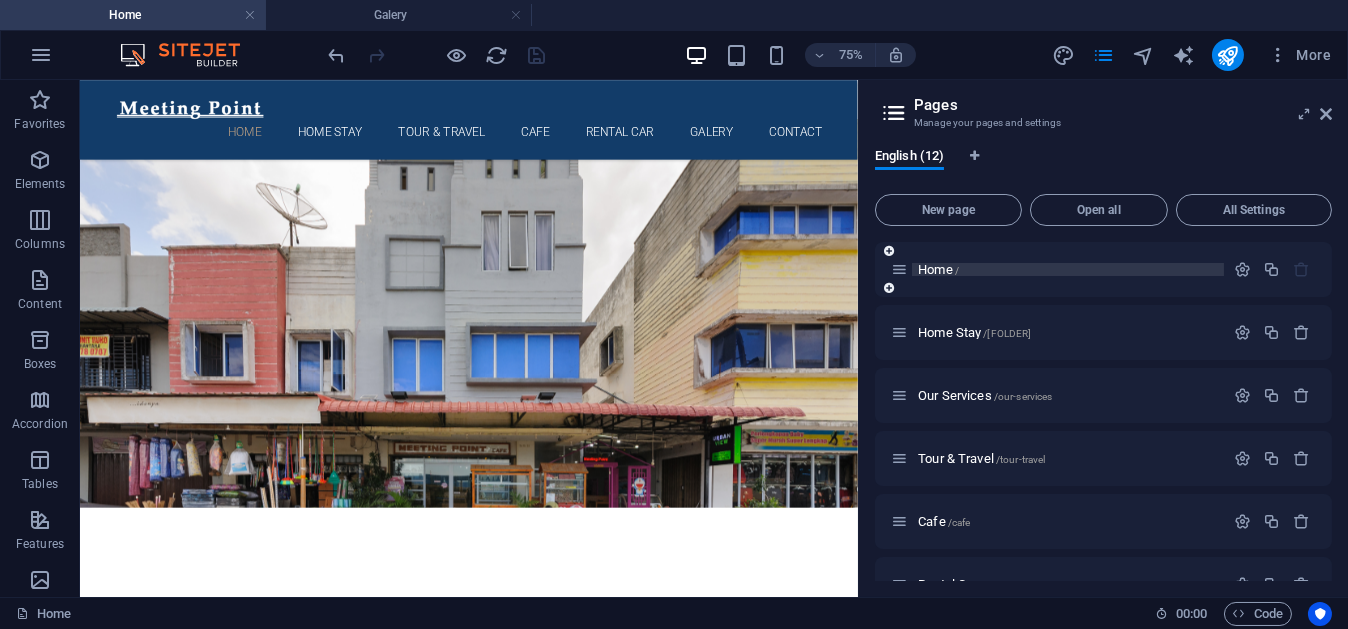 click on "Home /" at bounding box center (1068, 269) 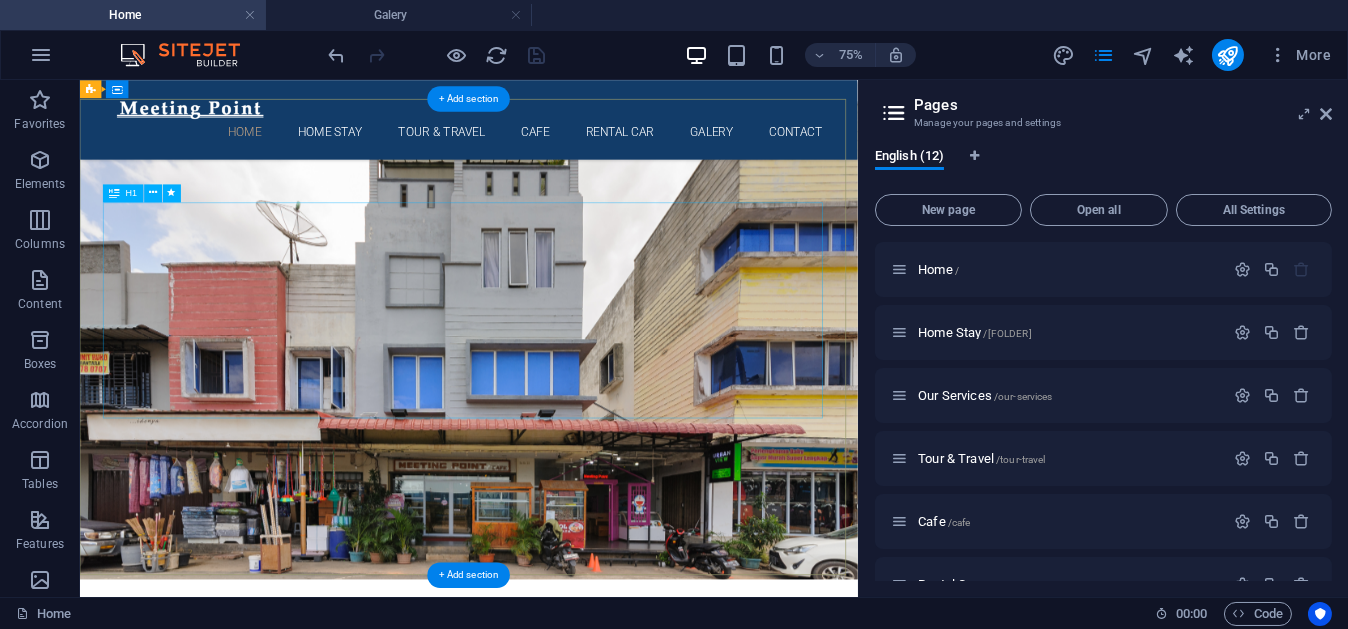 scroll, scrollTop: 56, scrollLeft: 0, axis: vertical 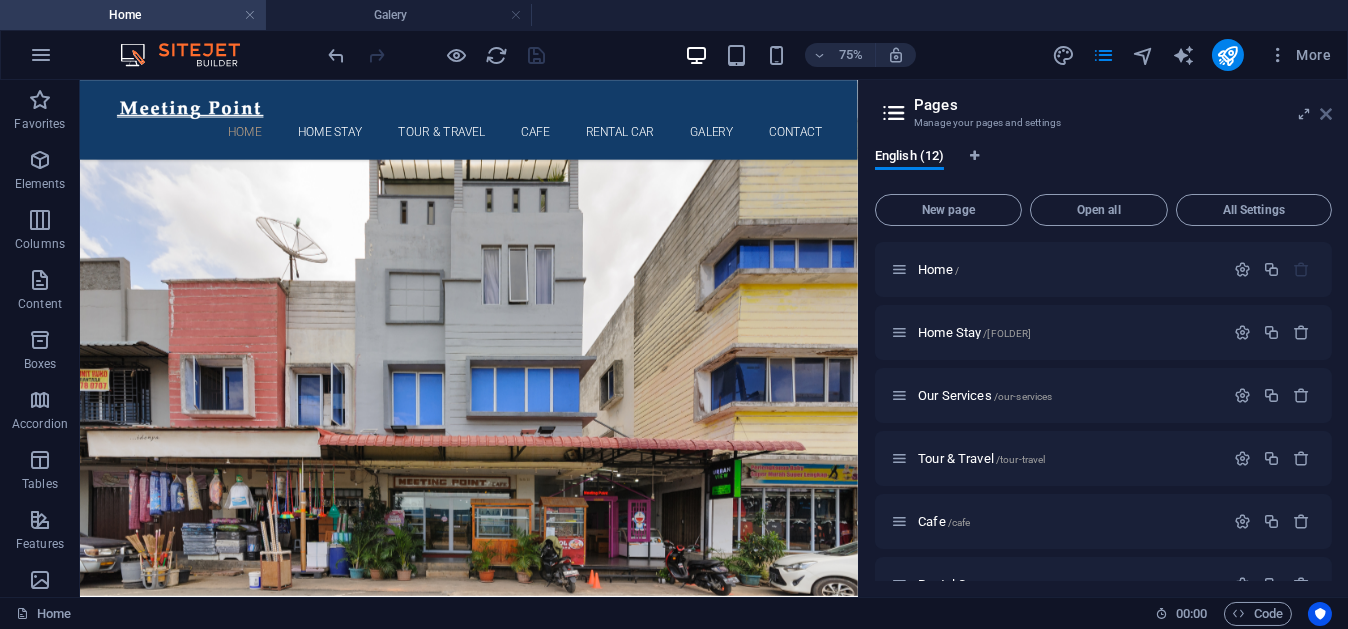 click at bounding box center [1326, 114] 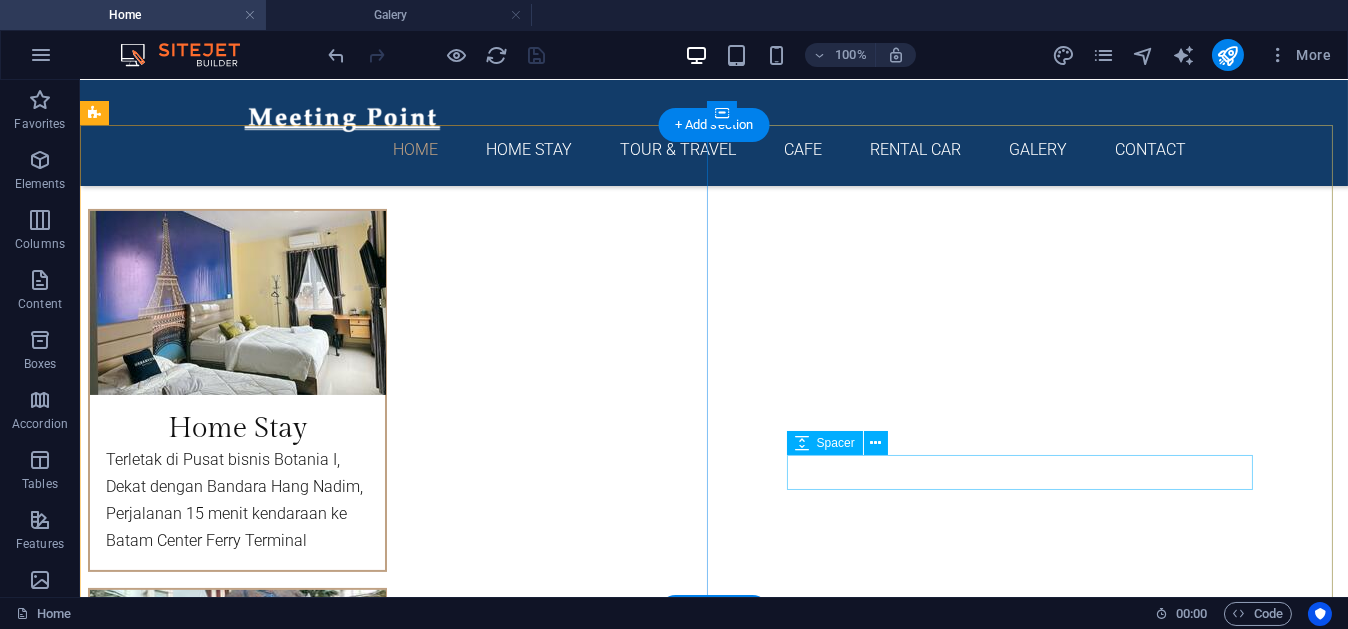 scroll, scrollTop: 1119, scrollLeft: 0, axis: vertical 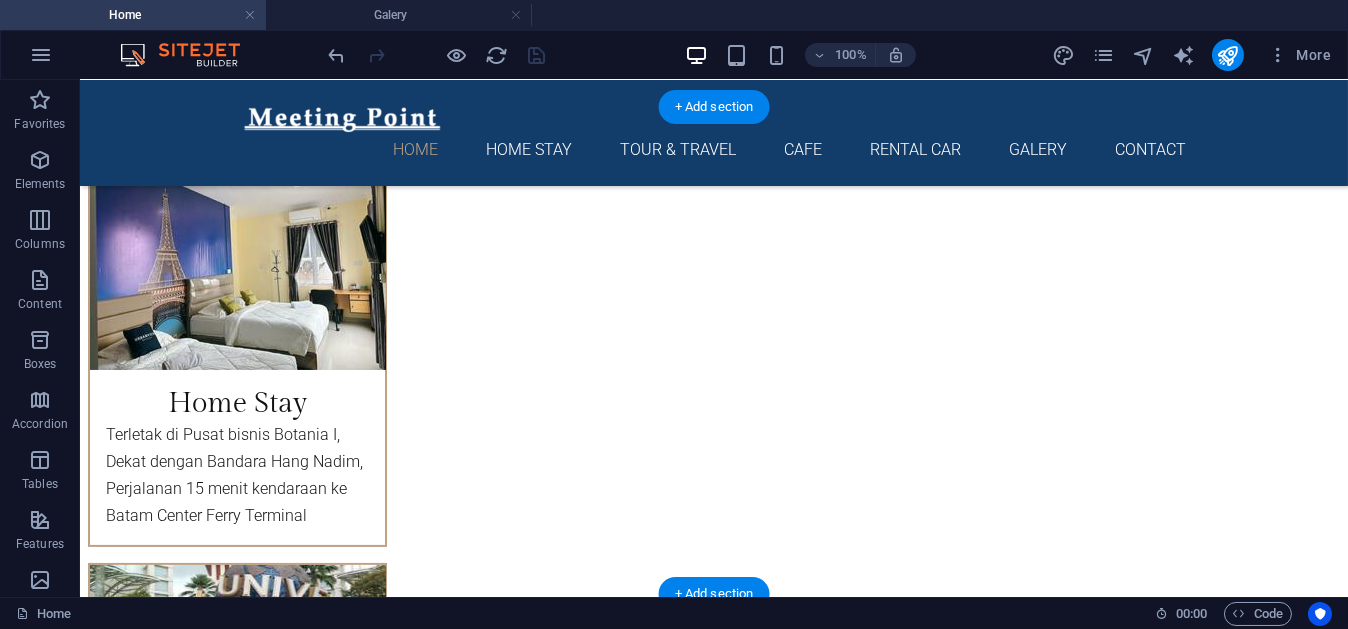 click at bounding box center (714, 1557) 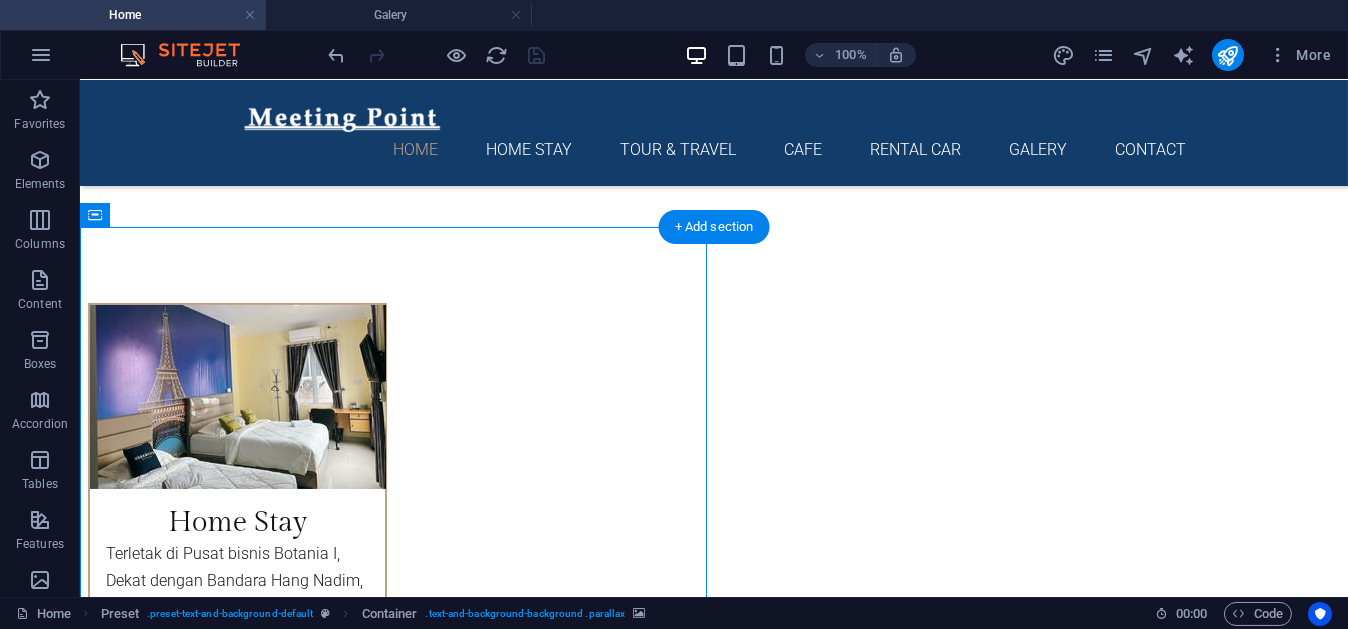 scroll, scrollTop: 999, scrollLeft: 0, axis: vertical 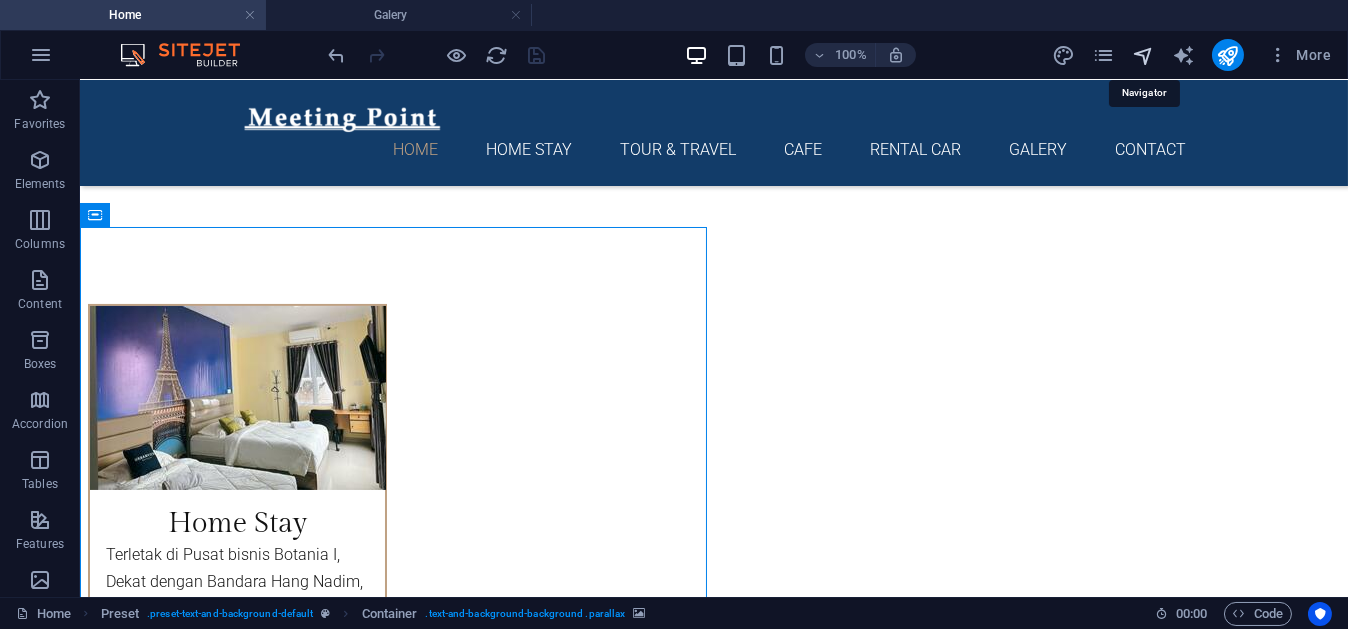 click at bounding box center [1143, 55] 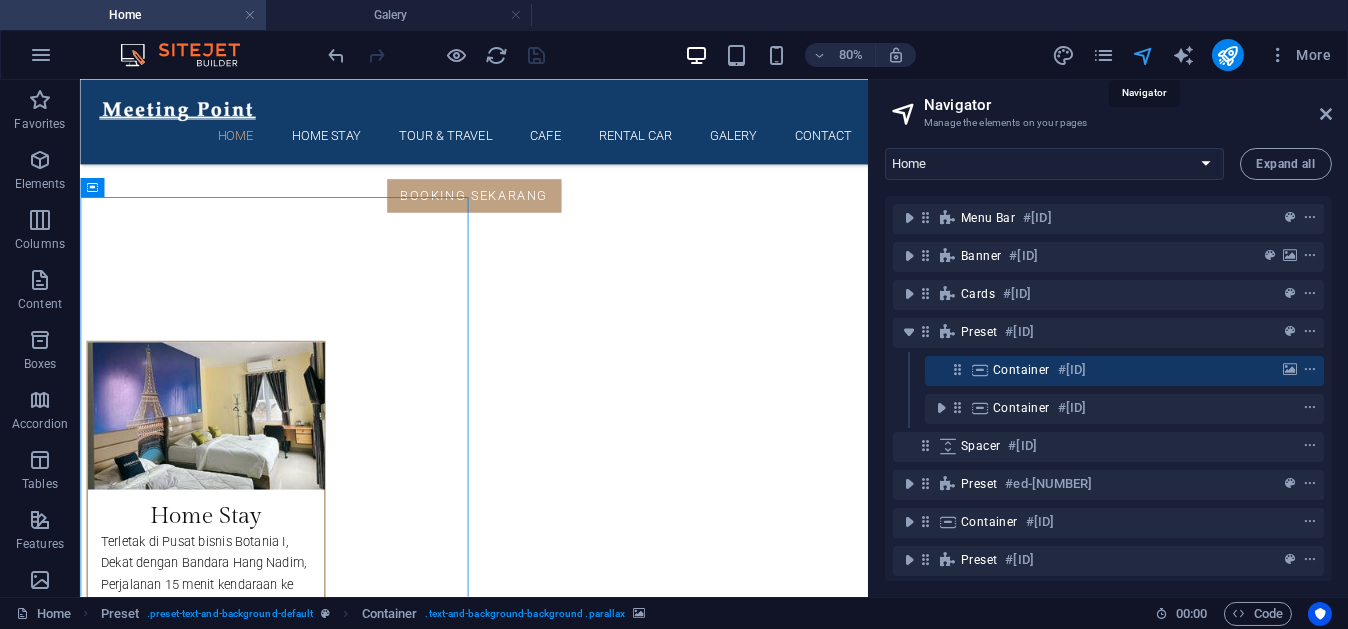 scroll, scrollTop: 1073, scrollLeft: 0, axis: vertical 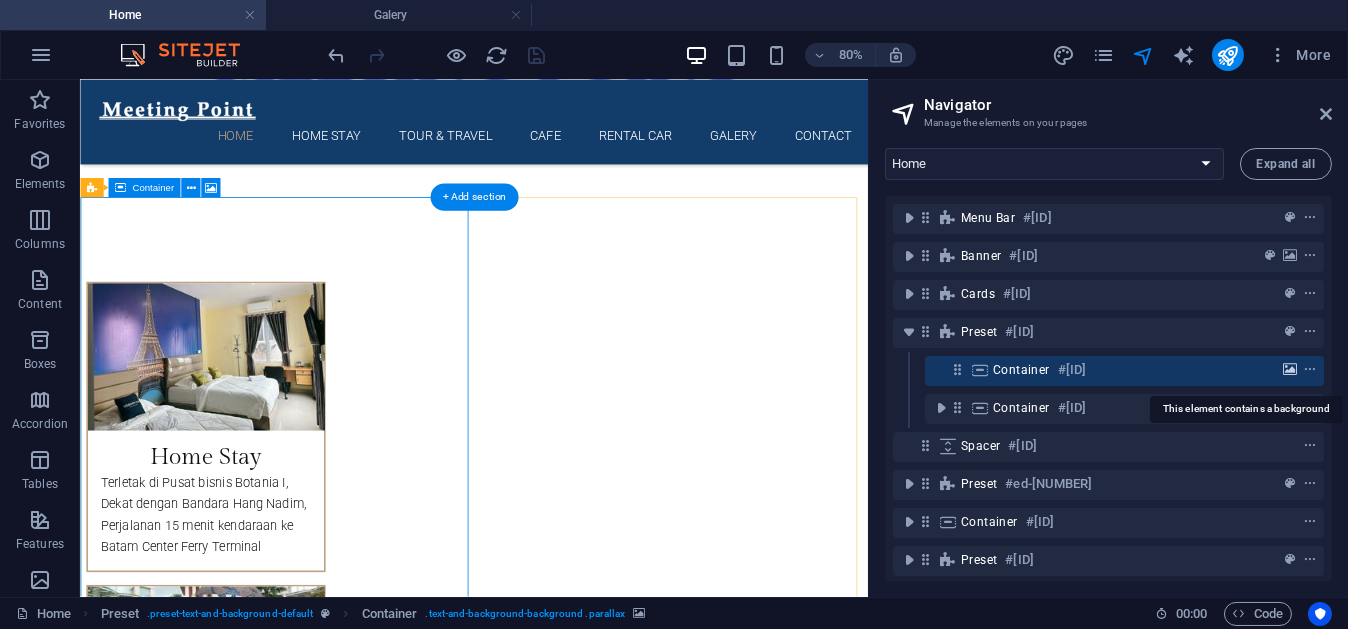 click at bounding box center (1290, 370) 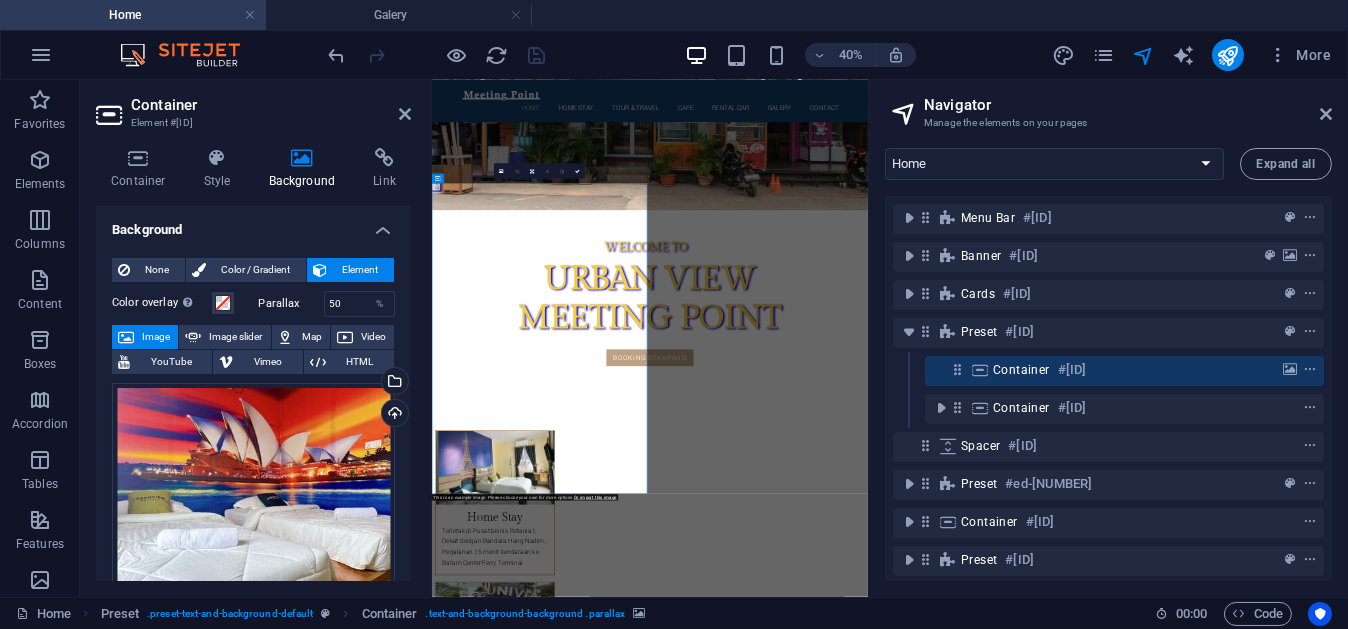 scroll, scrollTop: 1558, scrollLeft: 0, axis: vertical 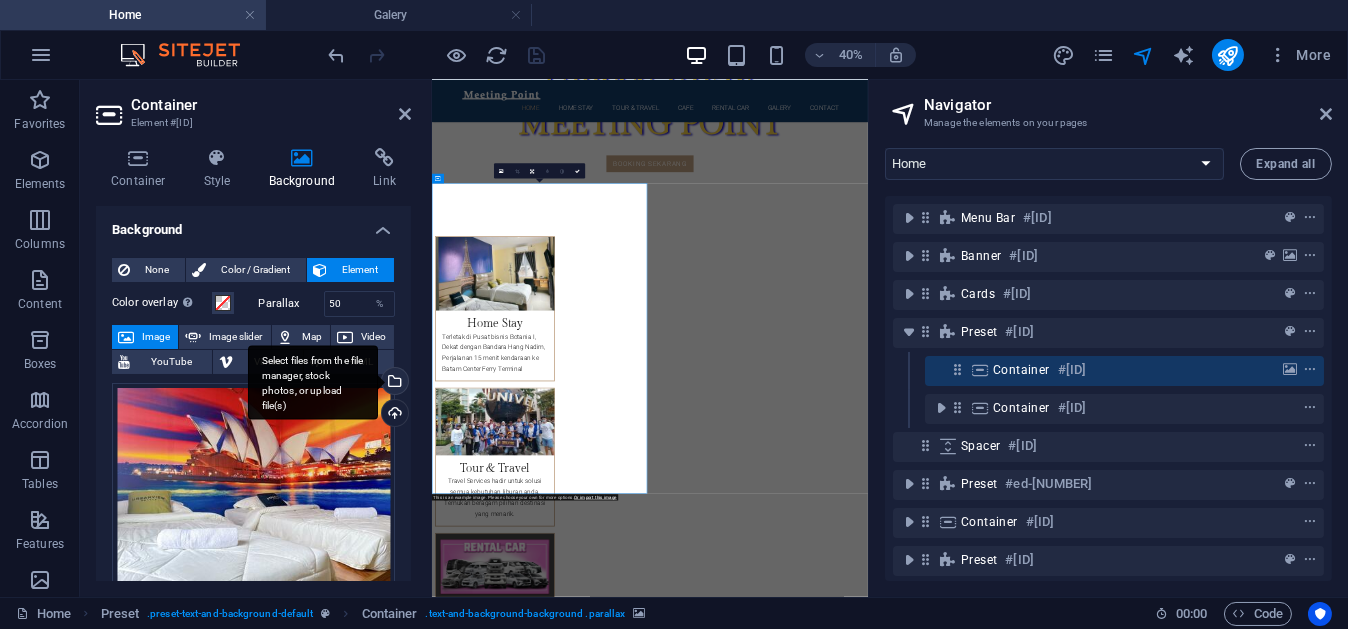 click on "Select files from the file manager, stock photos, or upload file(s)" at bounding box center [393, 383] 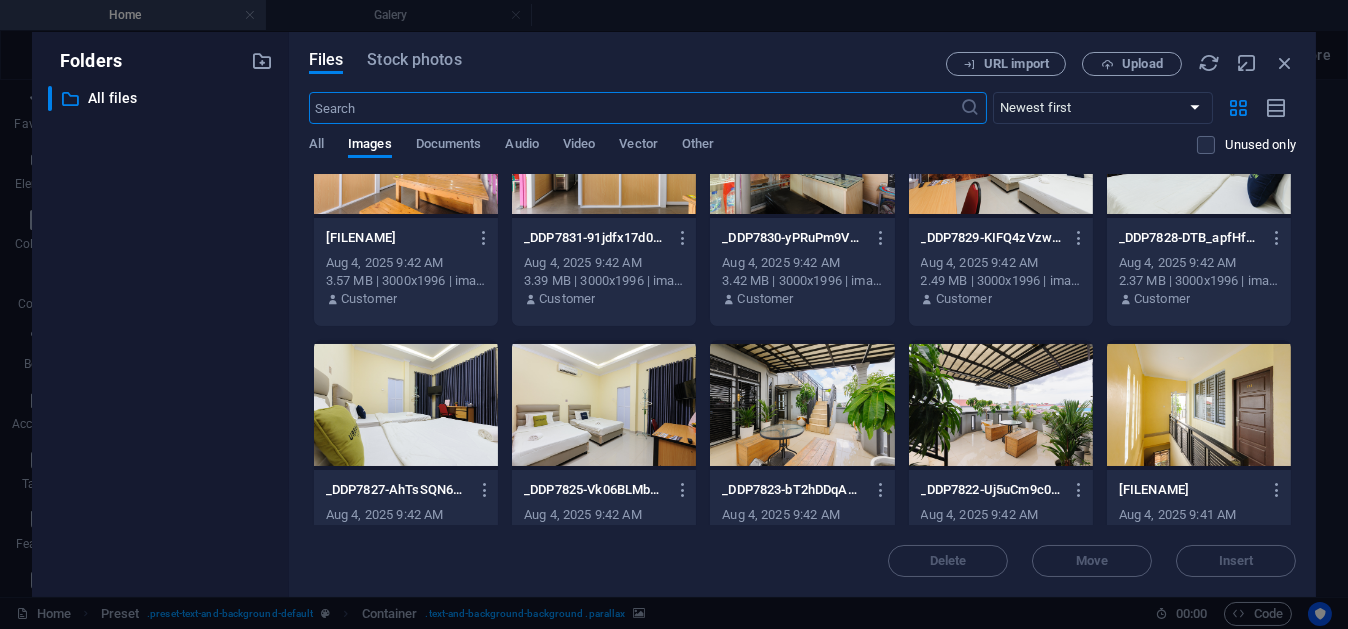 scroll, scrollTop: 1851, scrollLeft: 0, axis: vertical 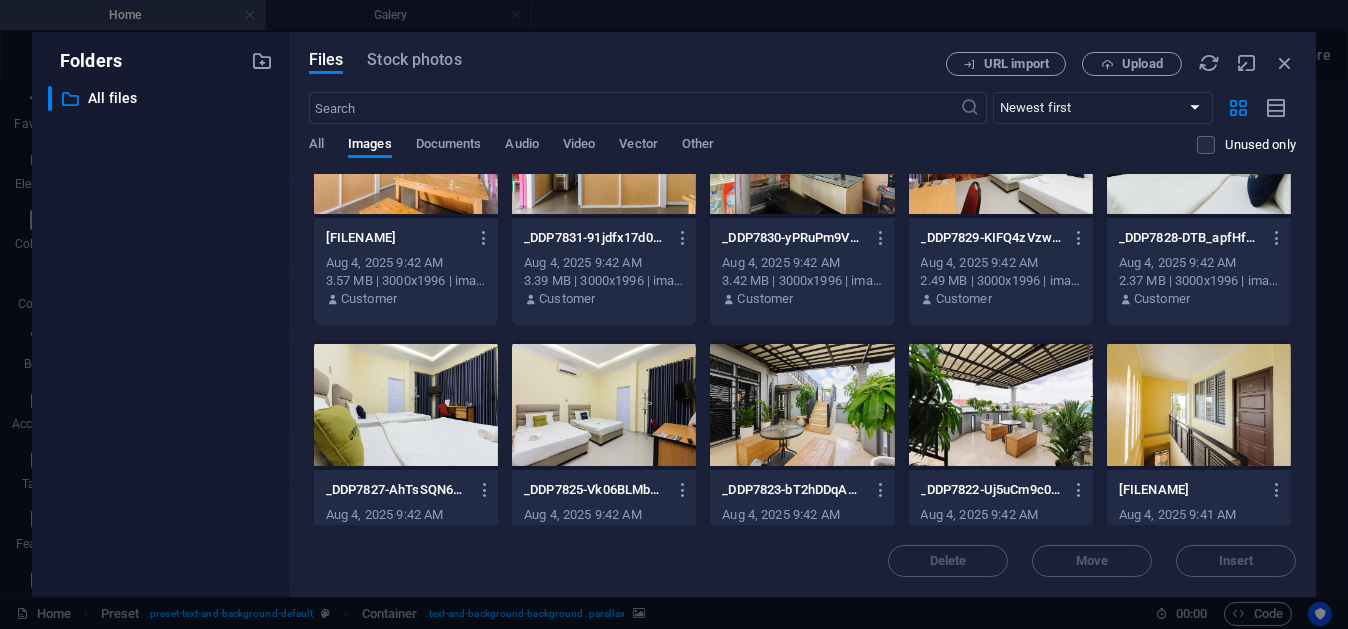 click at bounding box center (604, 405) 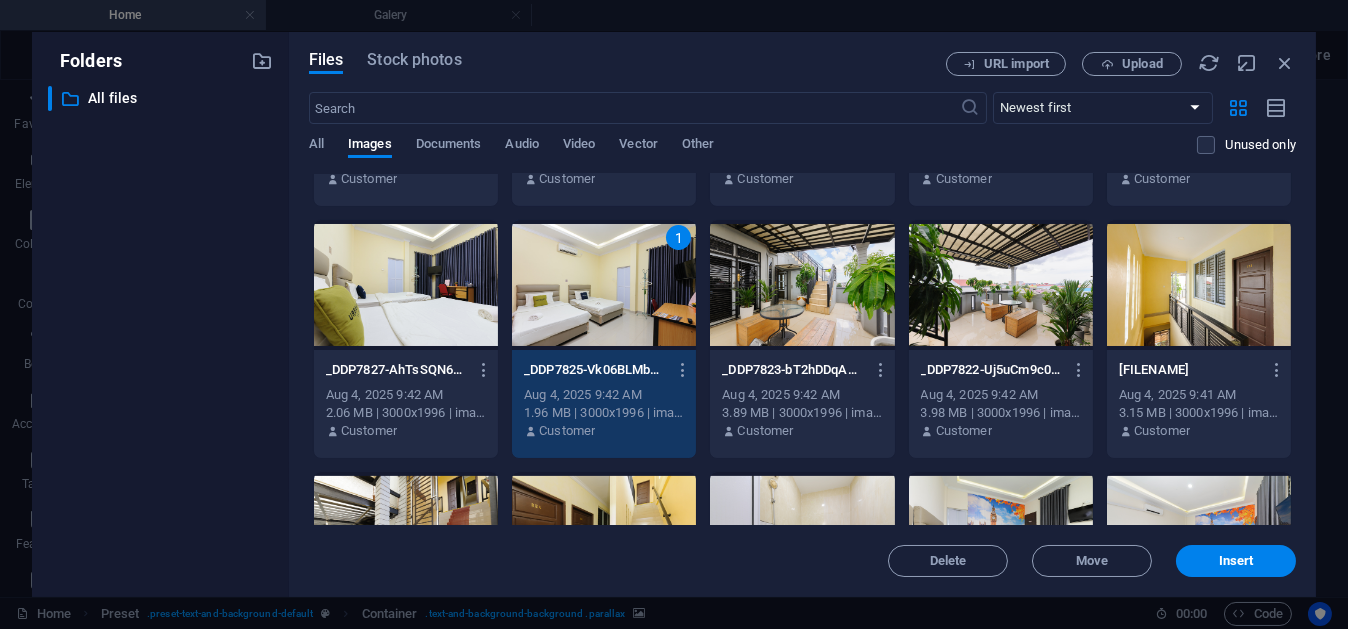 scroll, scrollTop: 1988, scrollLeft: 0, axis: vertical 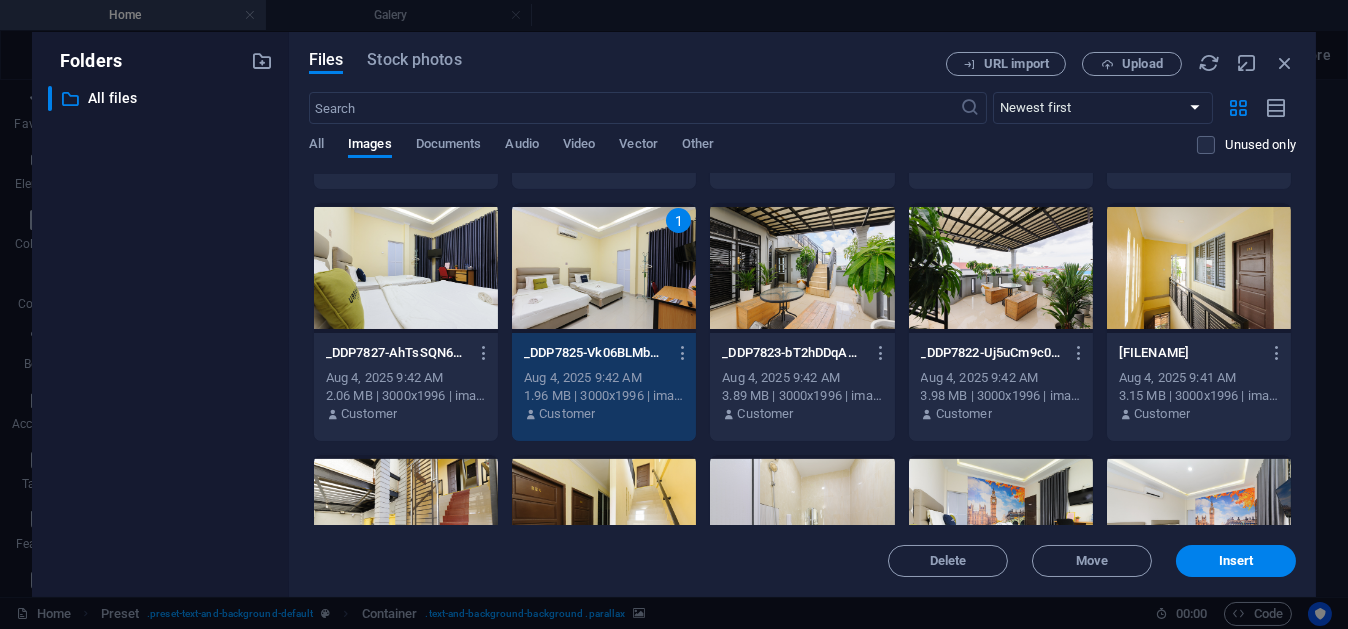 click at bounding box center (406, 268) 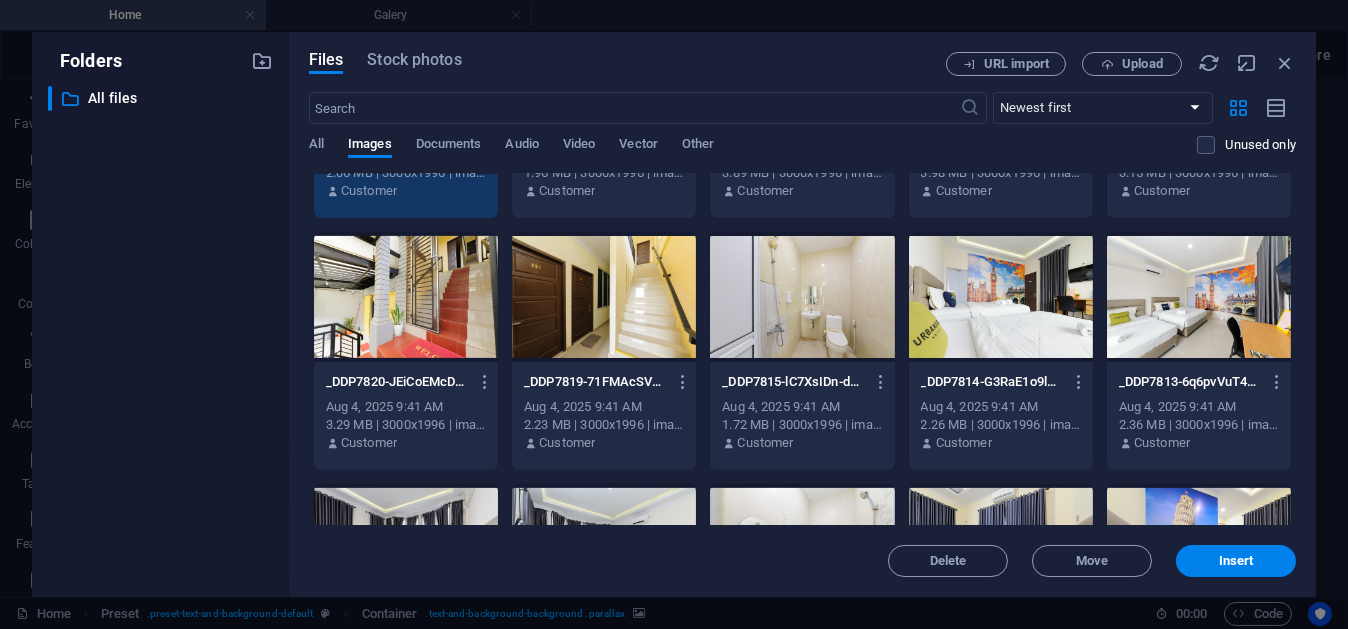 scroll, scrollTop: 2209, scrollLeft: 0, axis: vertical 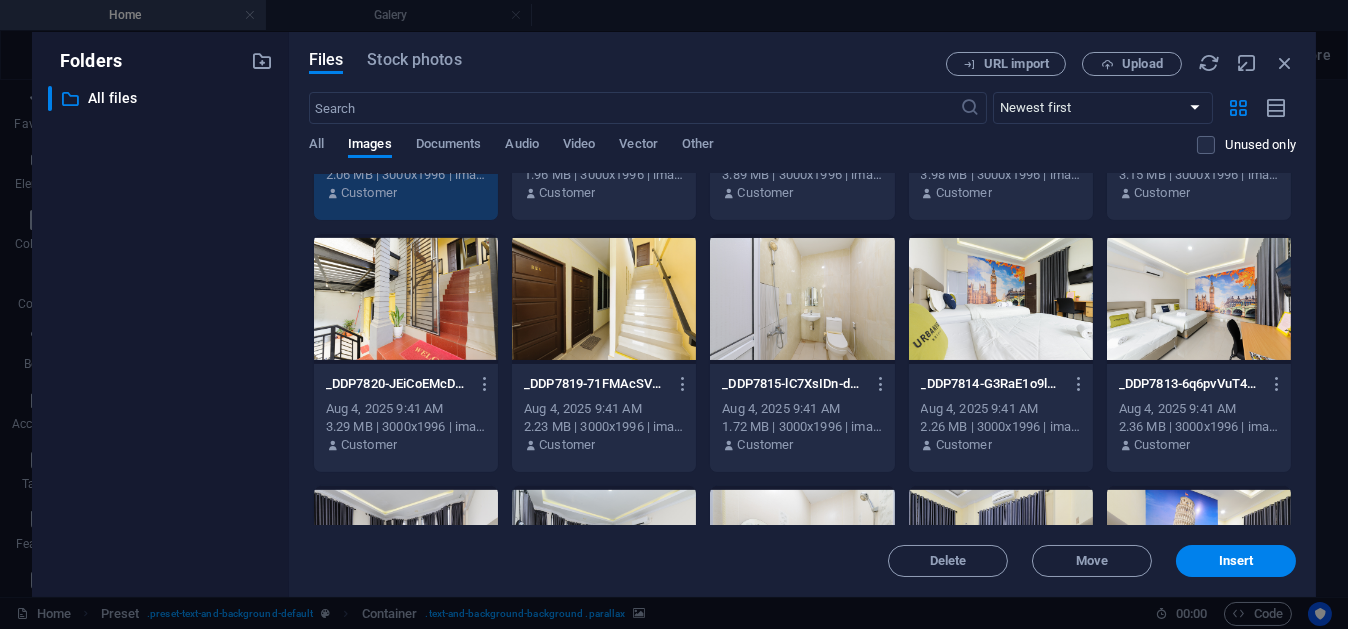 click at bounding box center (1199, 299) 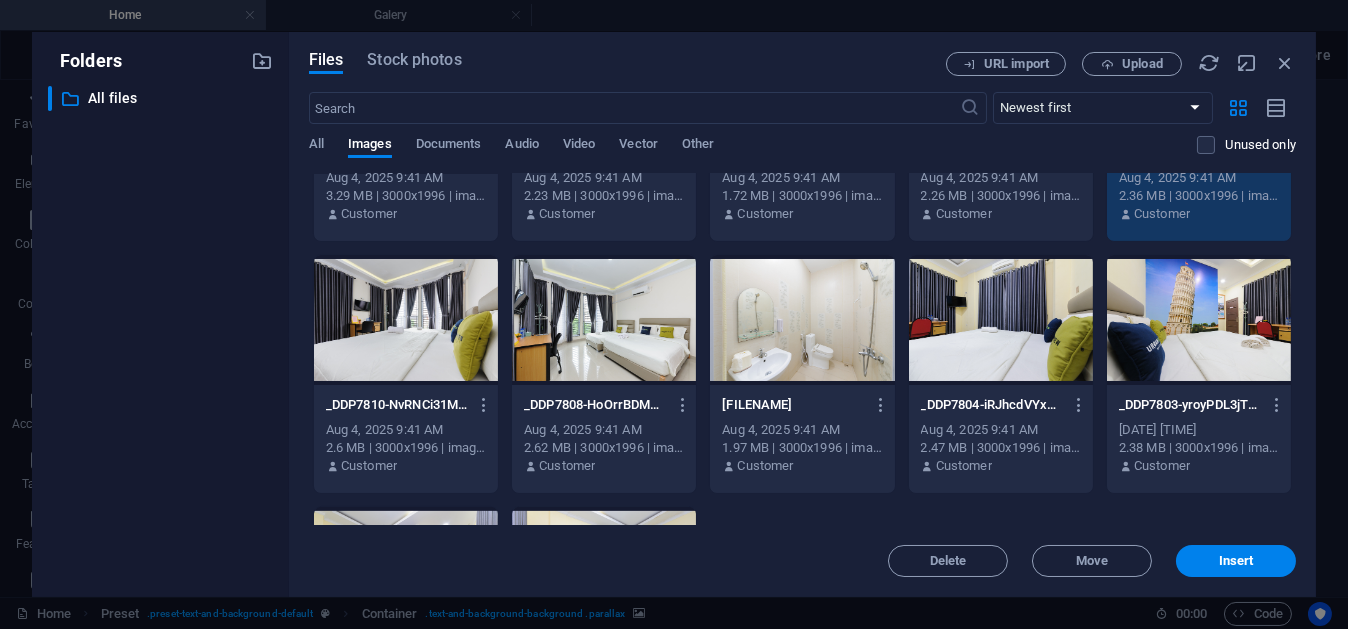 scroll, scrollTop: 2442, scrollLeft: 0, axis: vertical 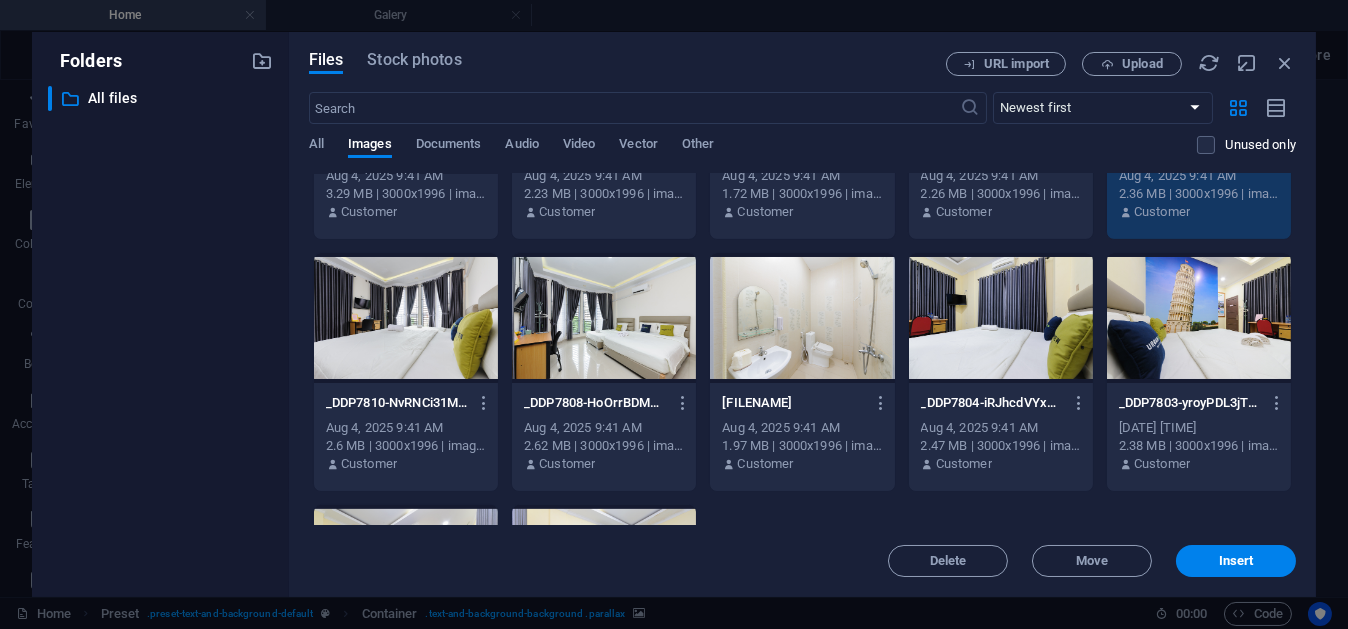 click at bounding box center (406, 318) 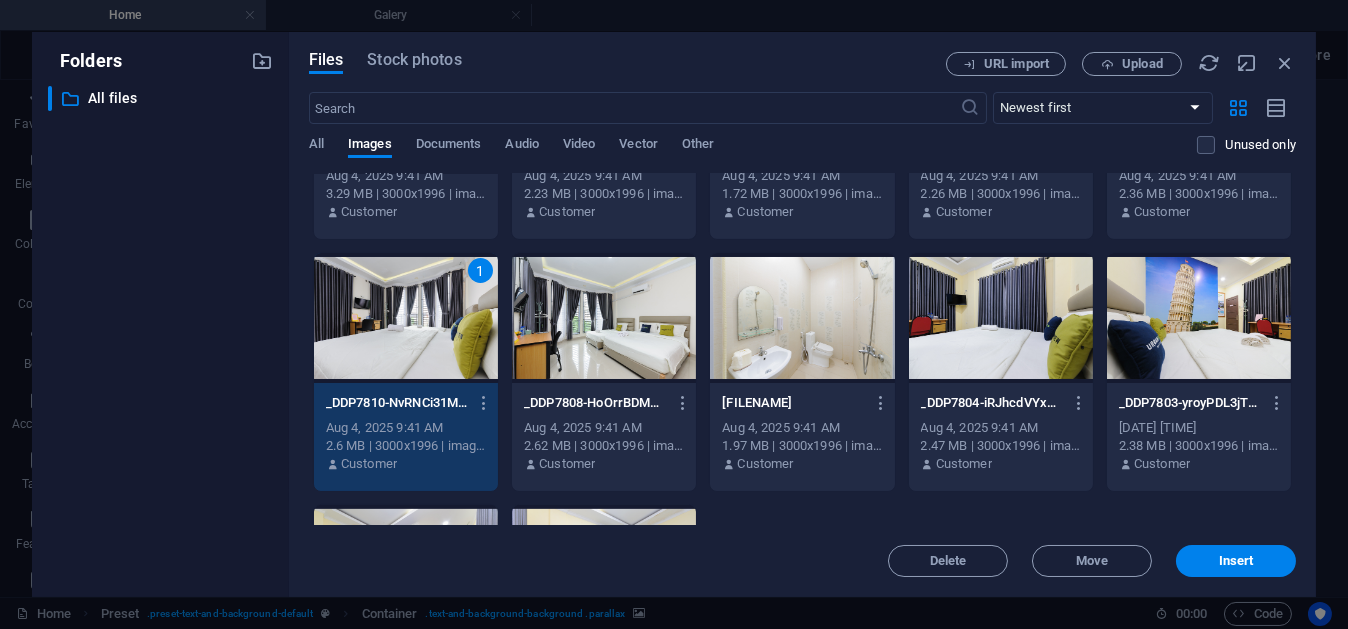 click at bounding box center [604, 318] 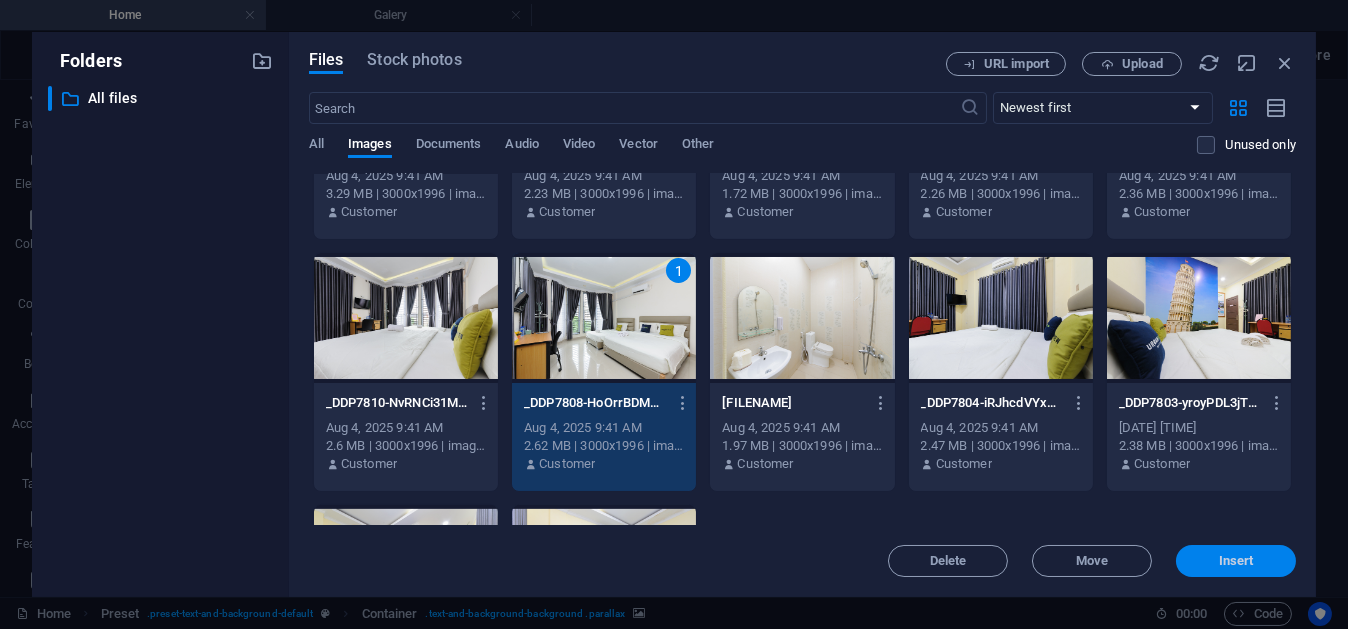 click on "Insert" at bounding box center (1236, 561) 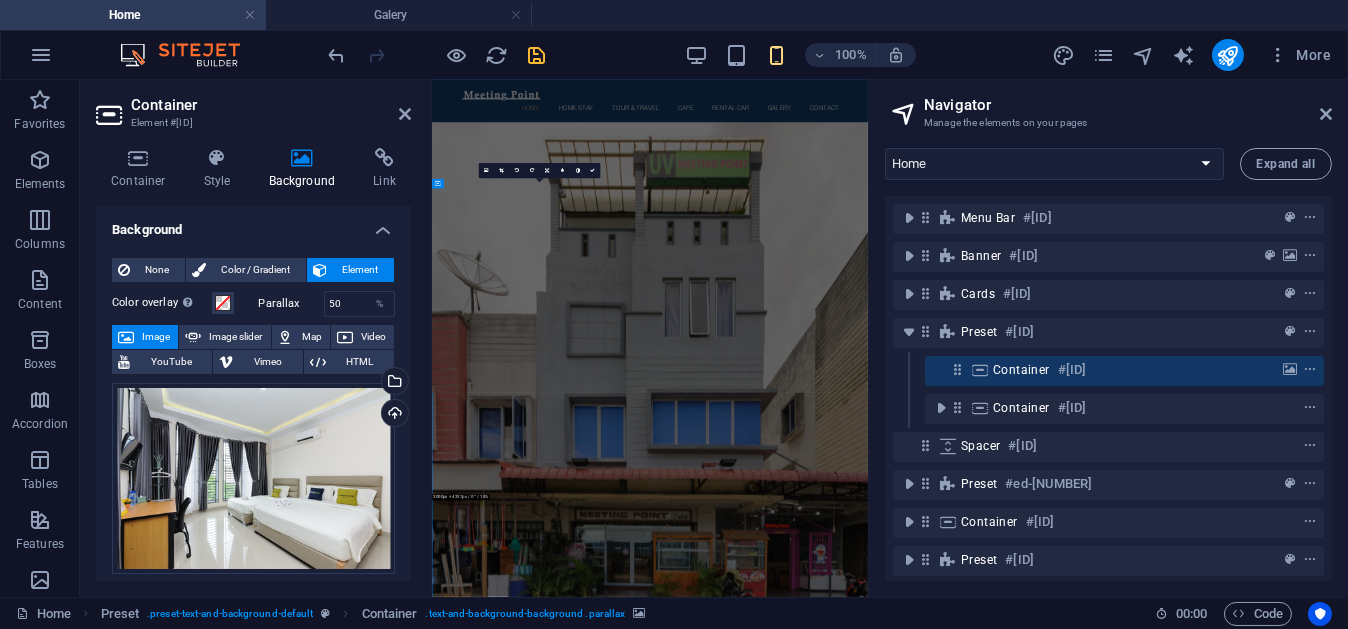 scroll, scrollTop: 1545, scrollLeft: 0, axis: vertical 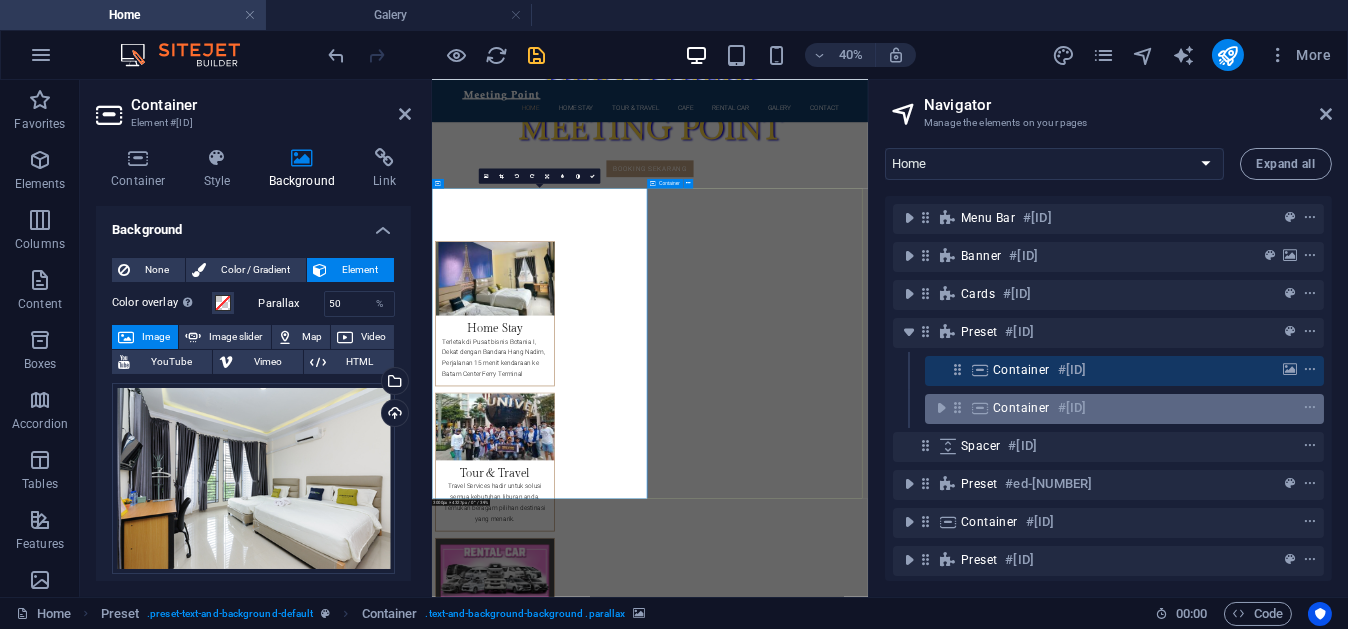 click on "Container #[ID]" at bounding box center [1108, 408] 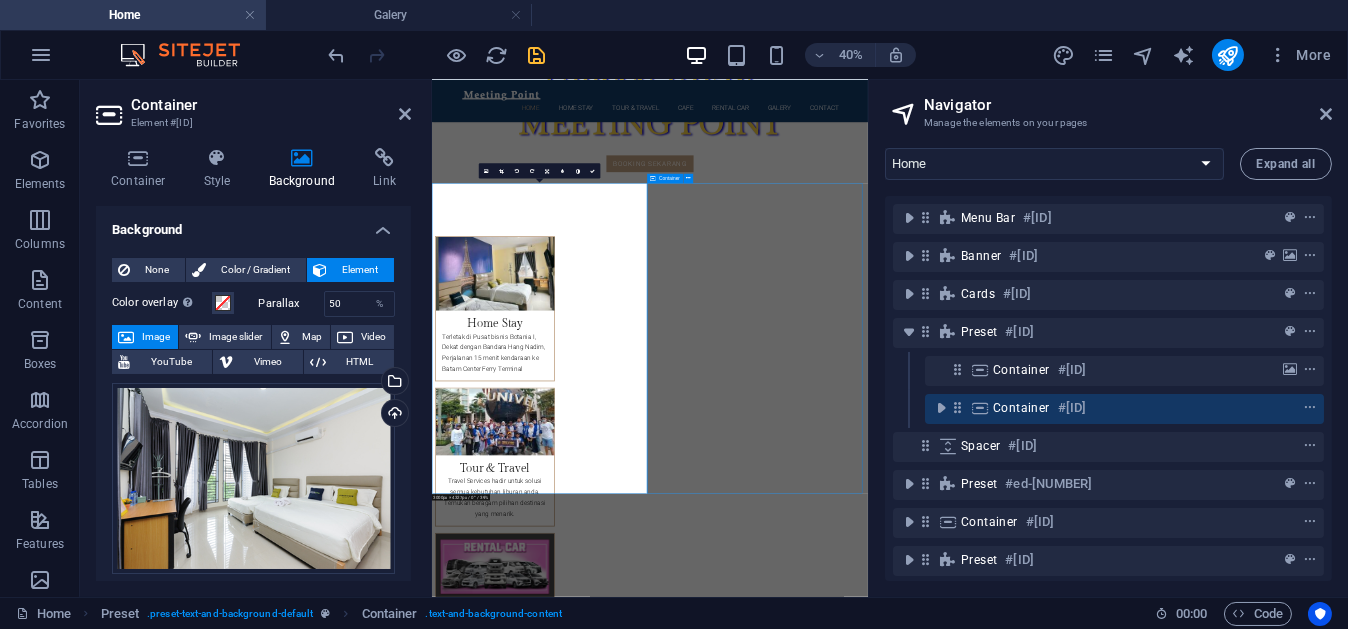 scroll, scrollTop: 963, scrollLeft: 0, axis: vertical 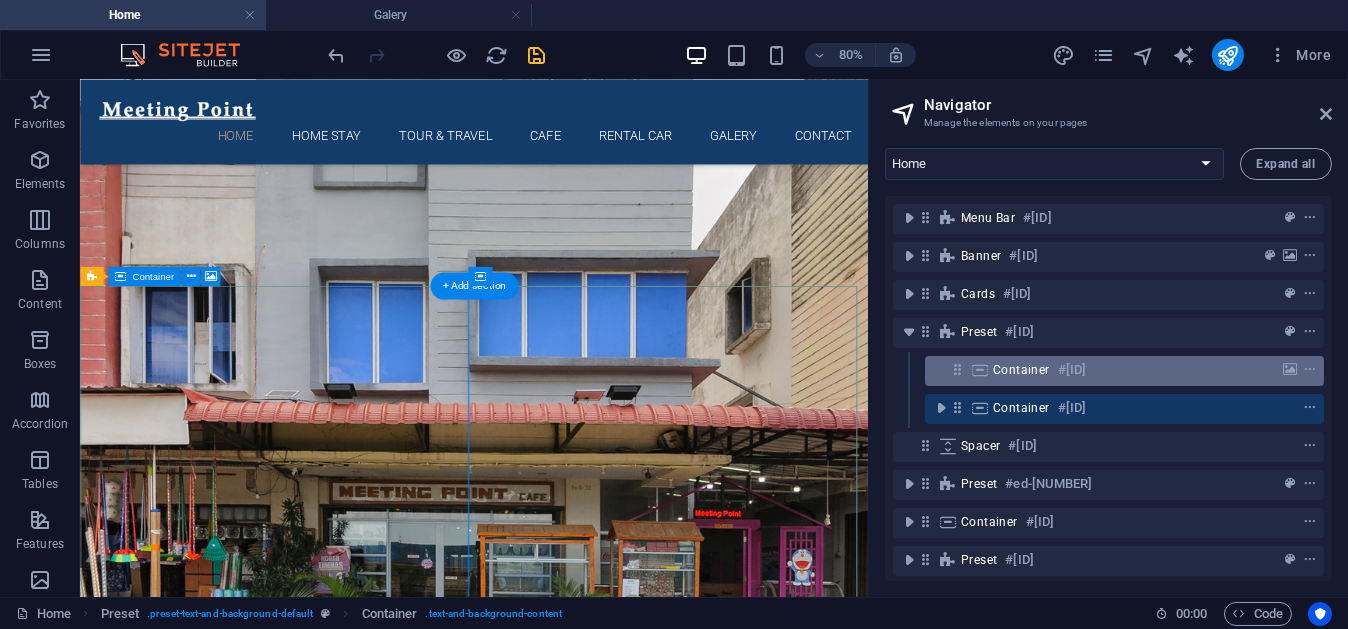 click on "#[ID]" at bounding box center [1072, 370] 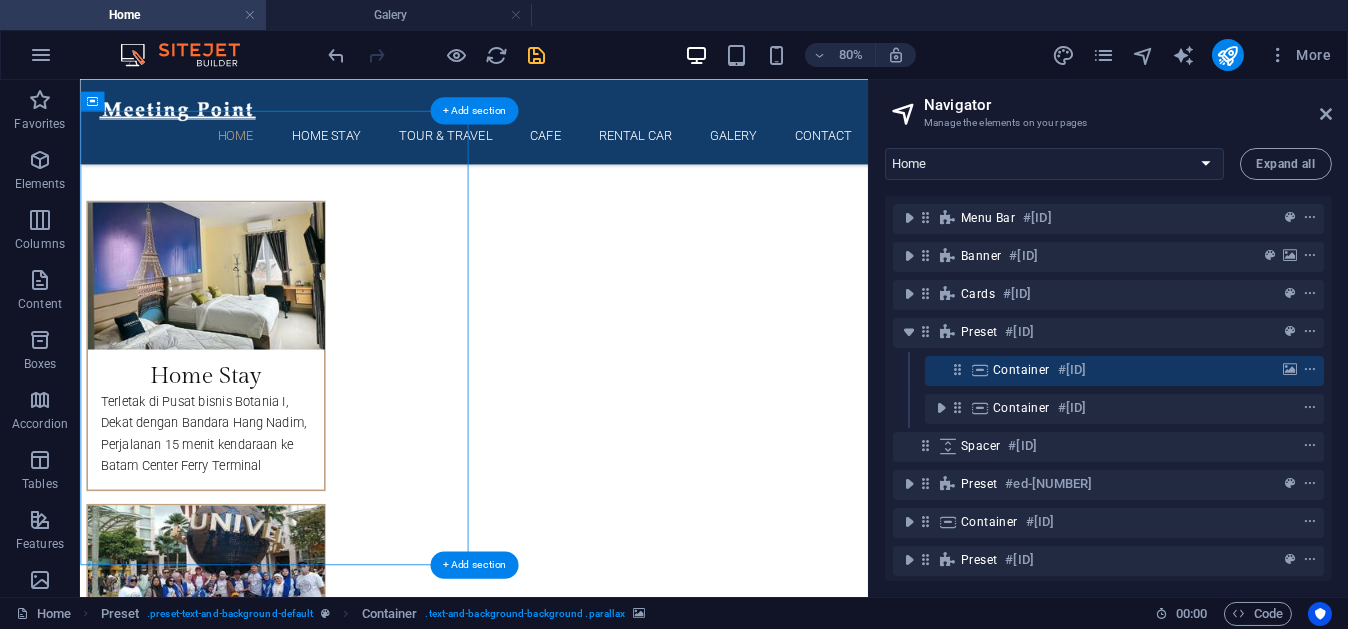 scroll, scrollTop: 1174, scrollLeft: 0, axis: vertical 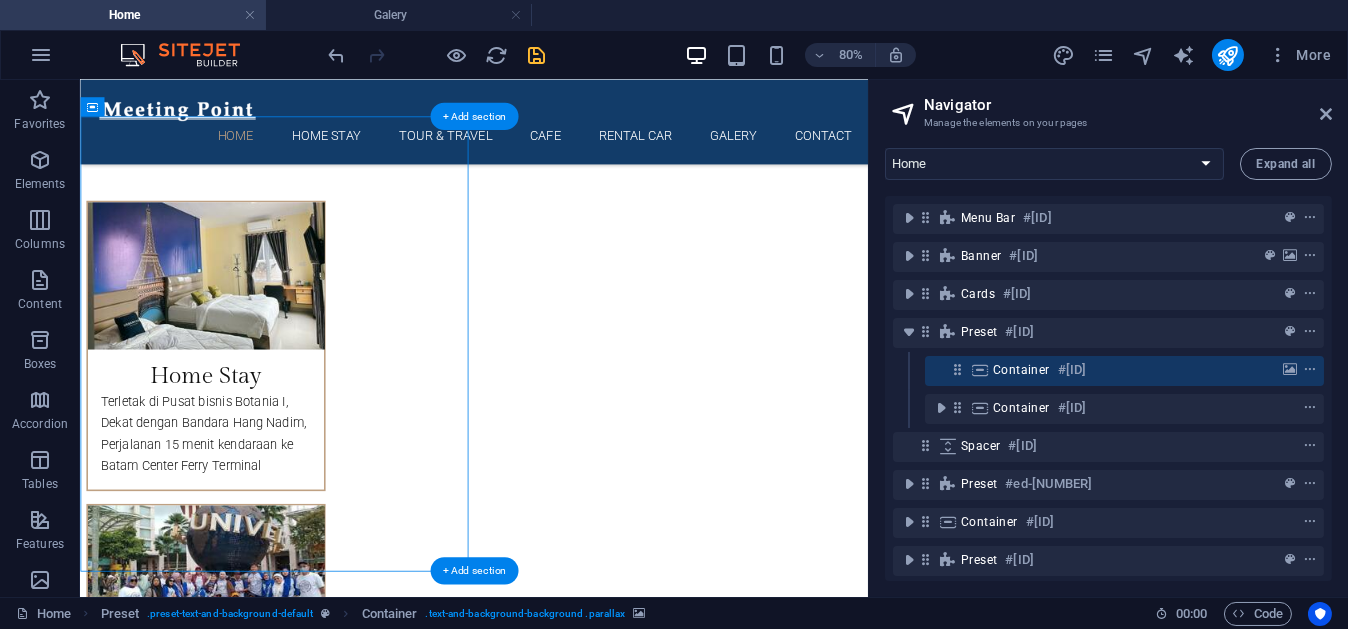 click at bounding box center (572, 1648) 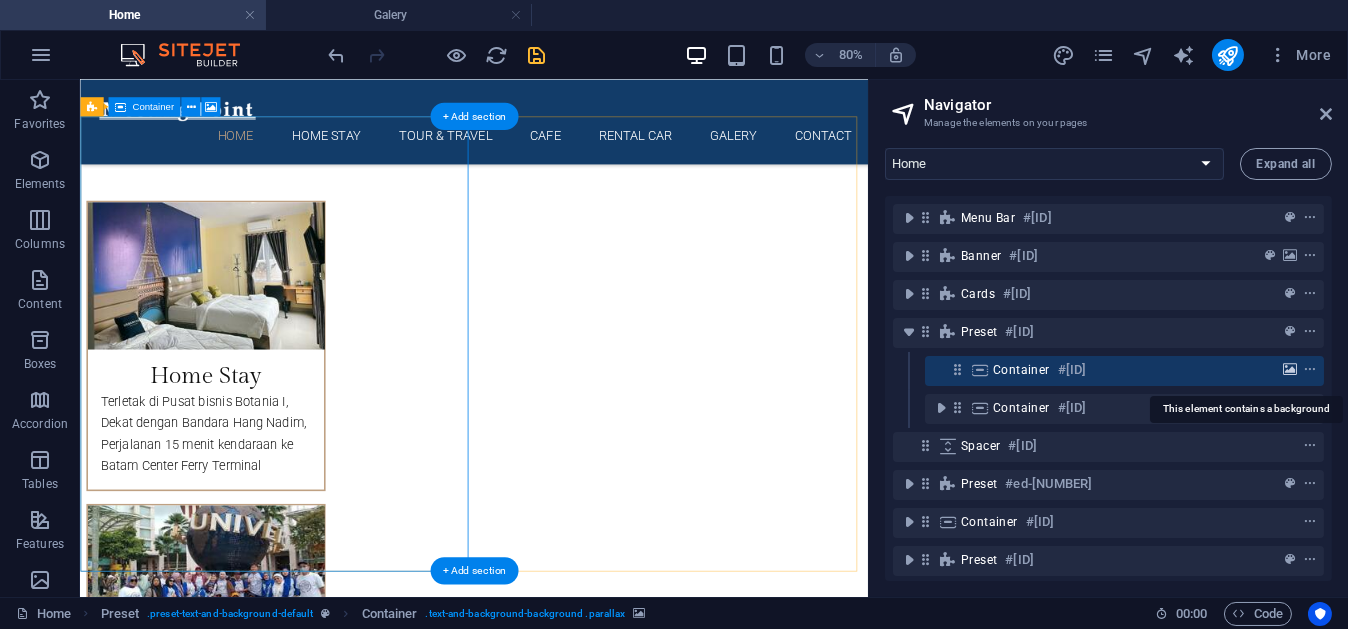 click at bounding box center [1290, 370] 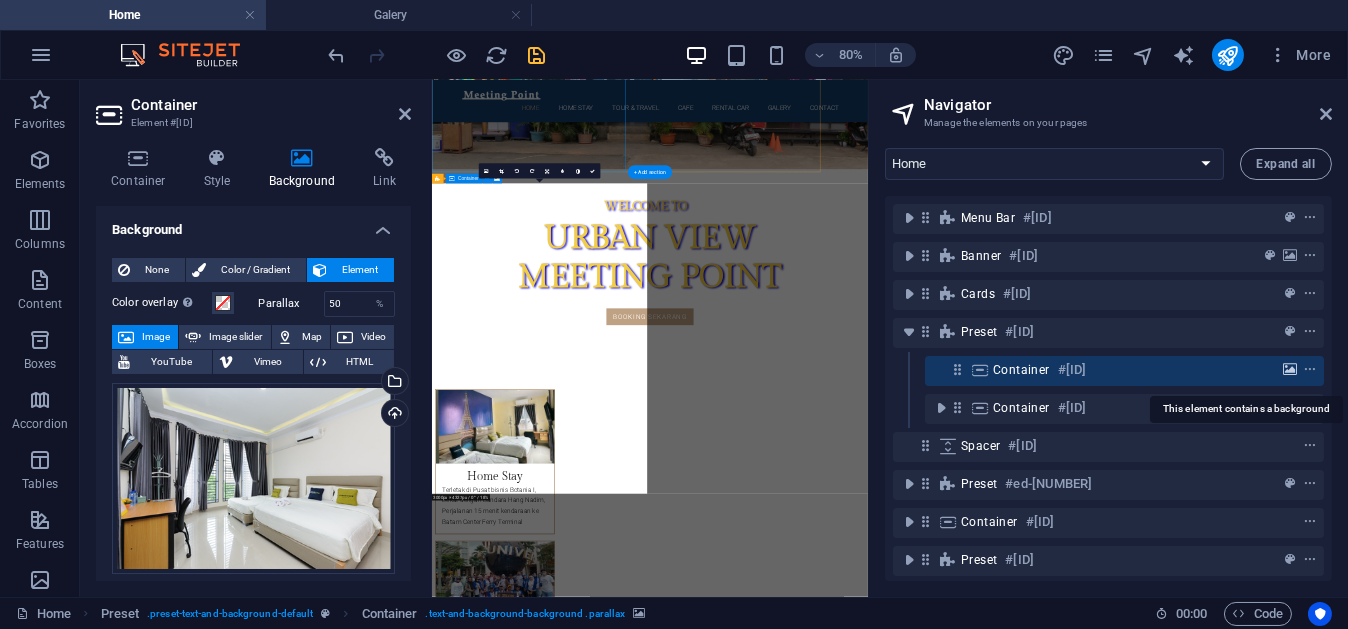 scroll, scrollTop: 1558, scrollLeft: 0, axis: vertical 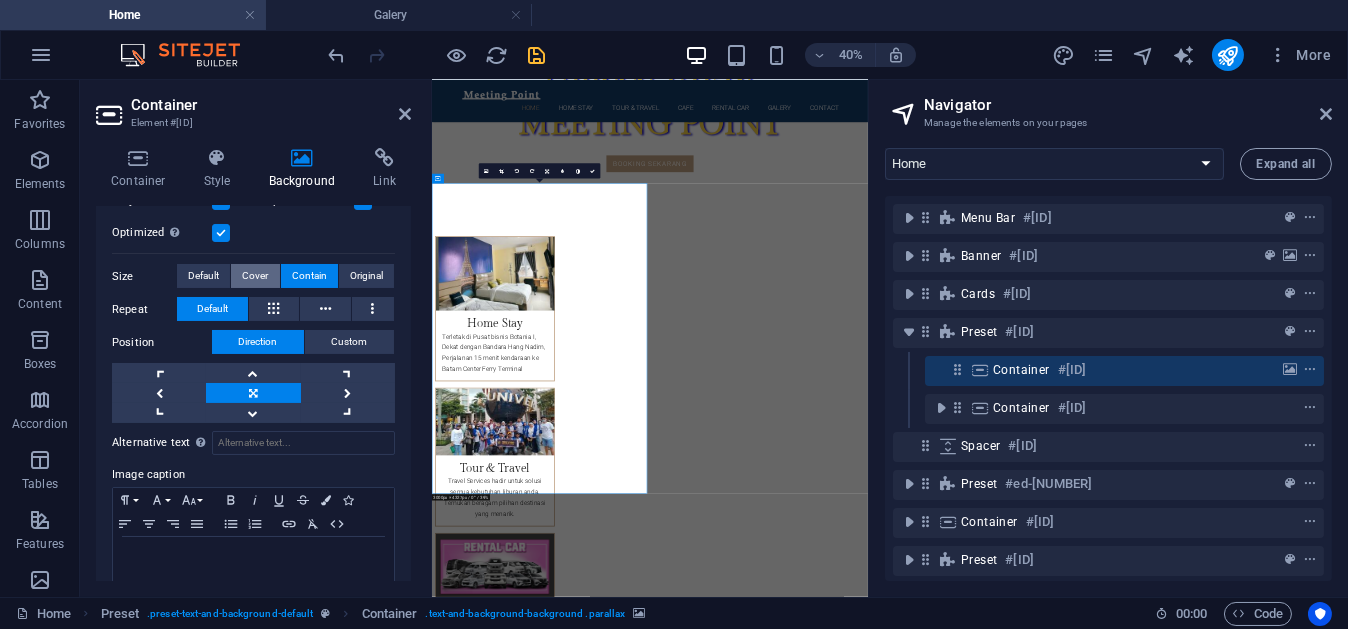 click on "Cover" at bounding box center [255, 276] 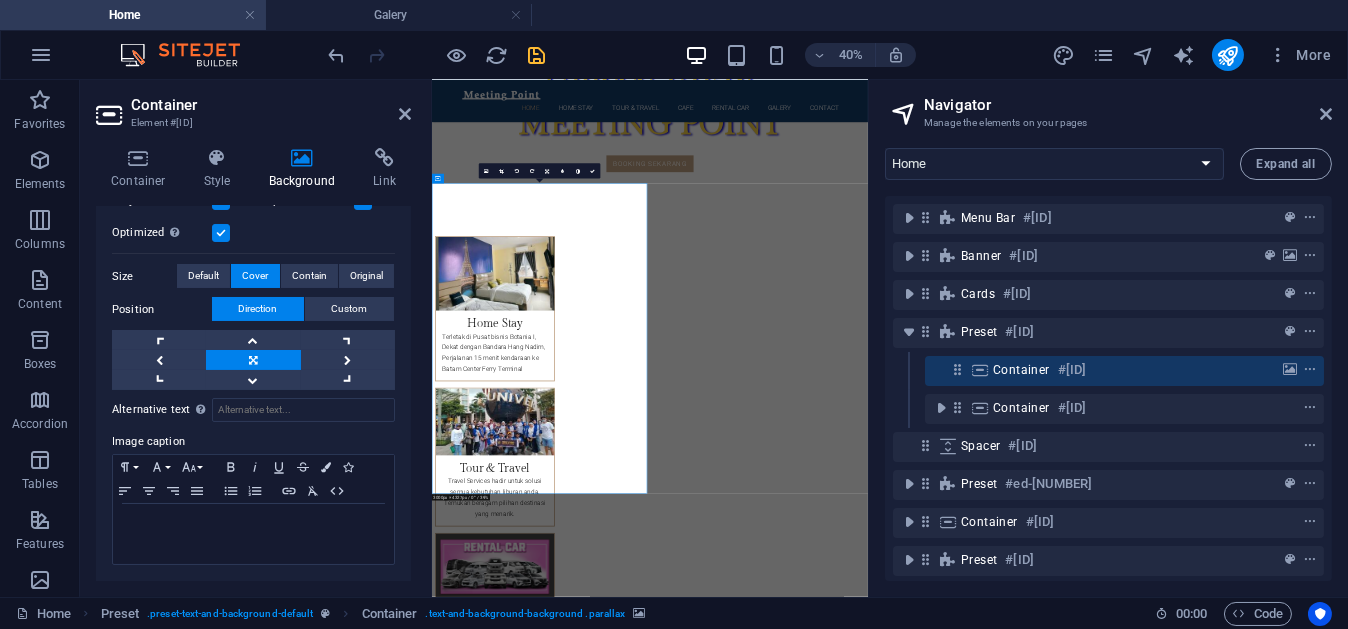 scroll, scrollTop: 390, scrollLeft: 0, axis: vertical 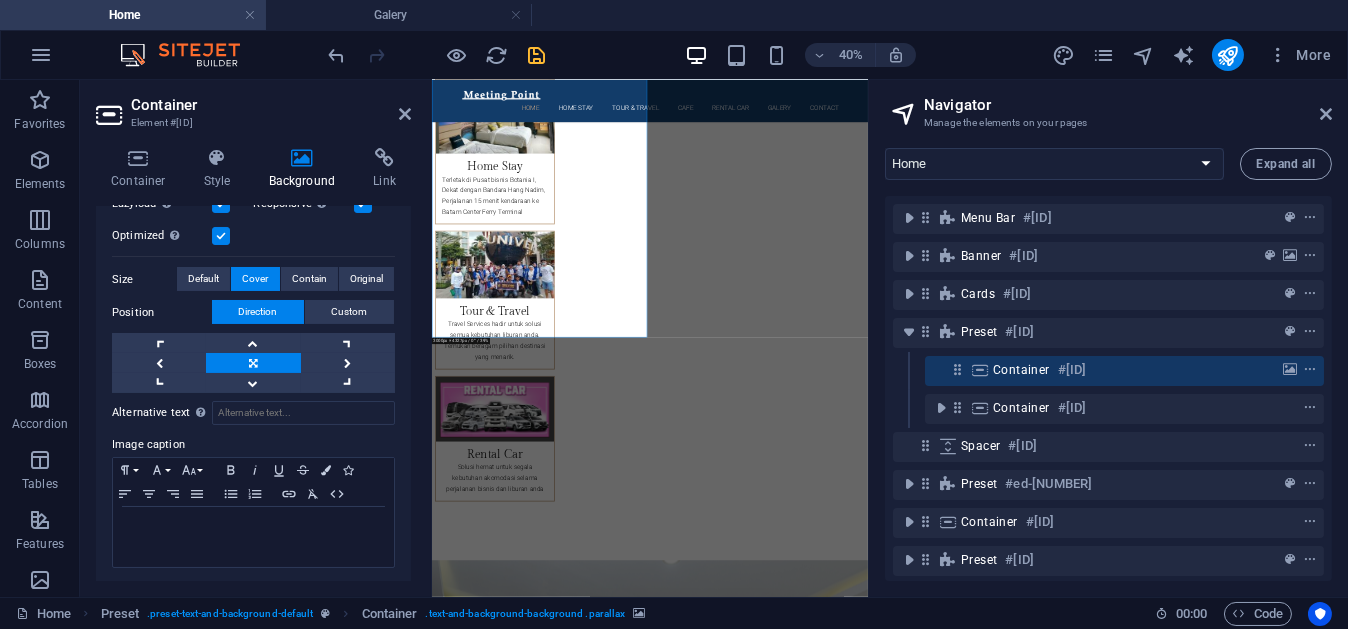 click at bounding box center [976, 4153] 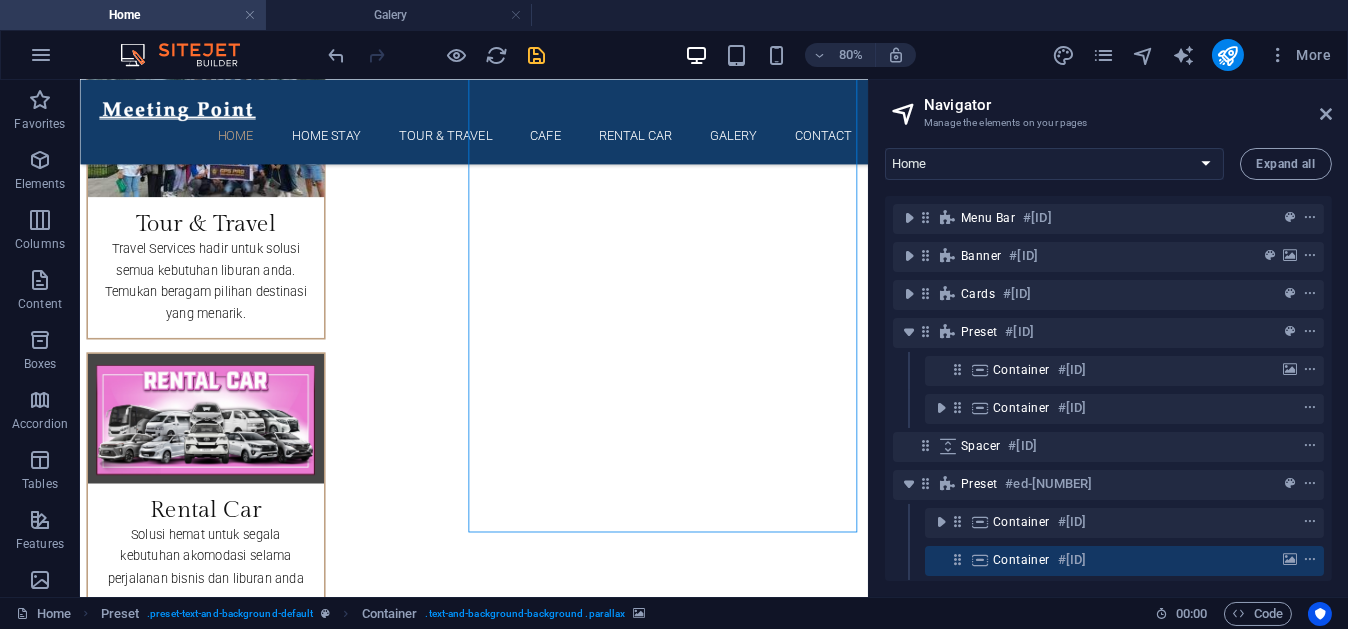 scroll, scrollTop: 1707, scrollLeft: 0, axis: vertical 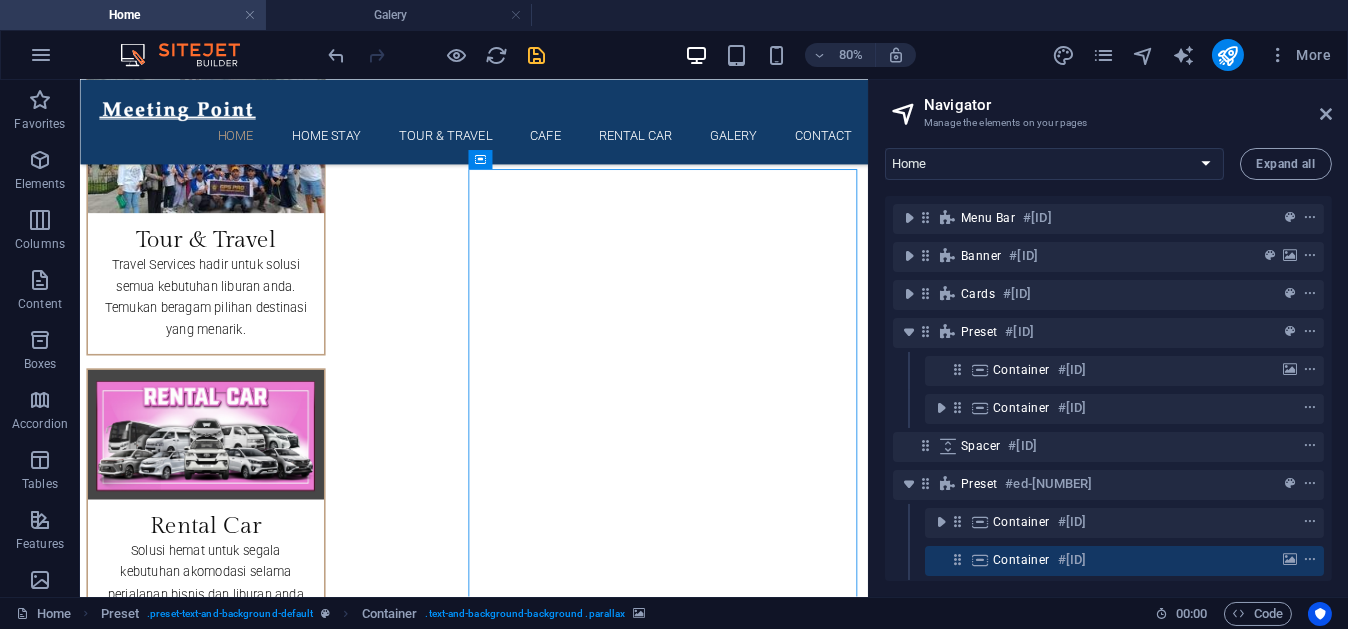 click at bounding box center (572, 2862) 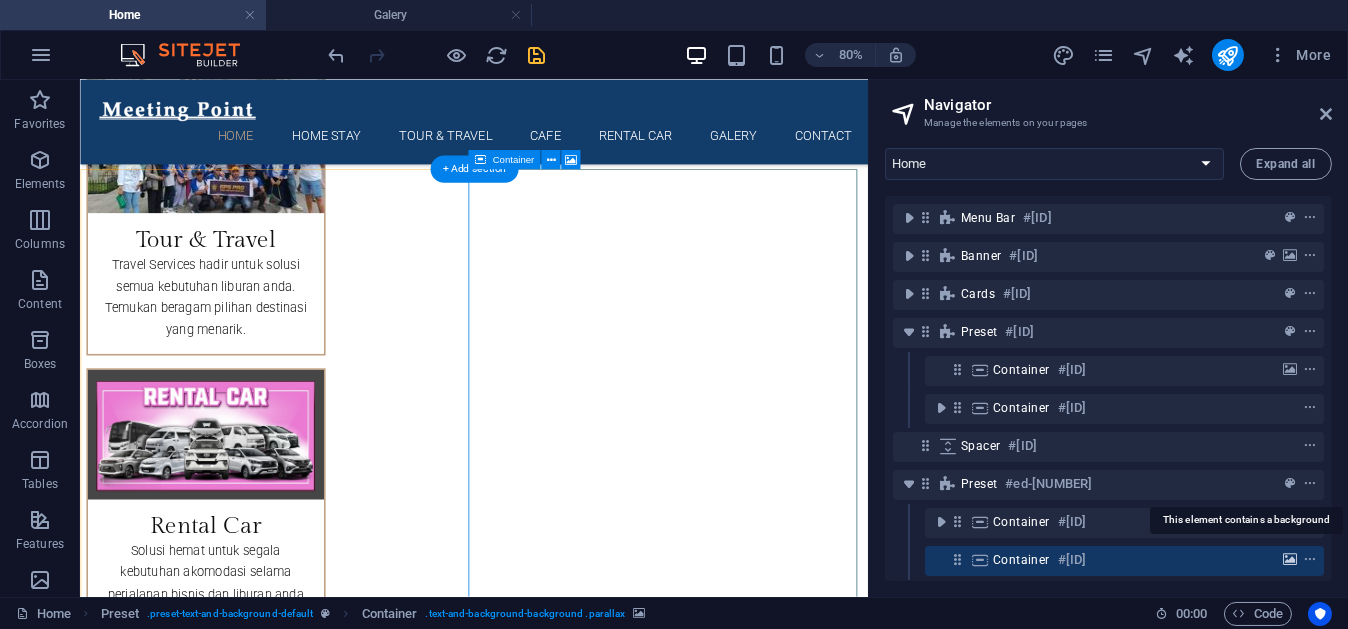 click at bounding box center (1290, 560) 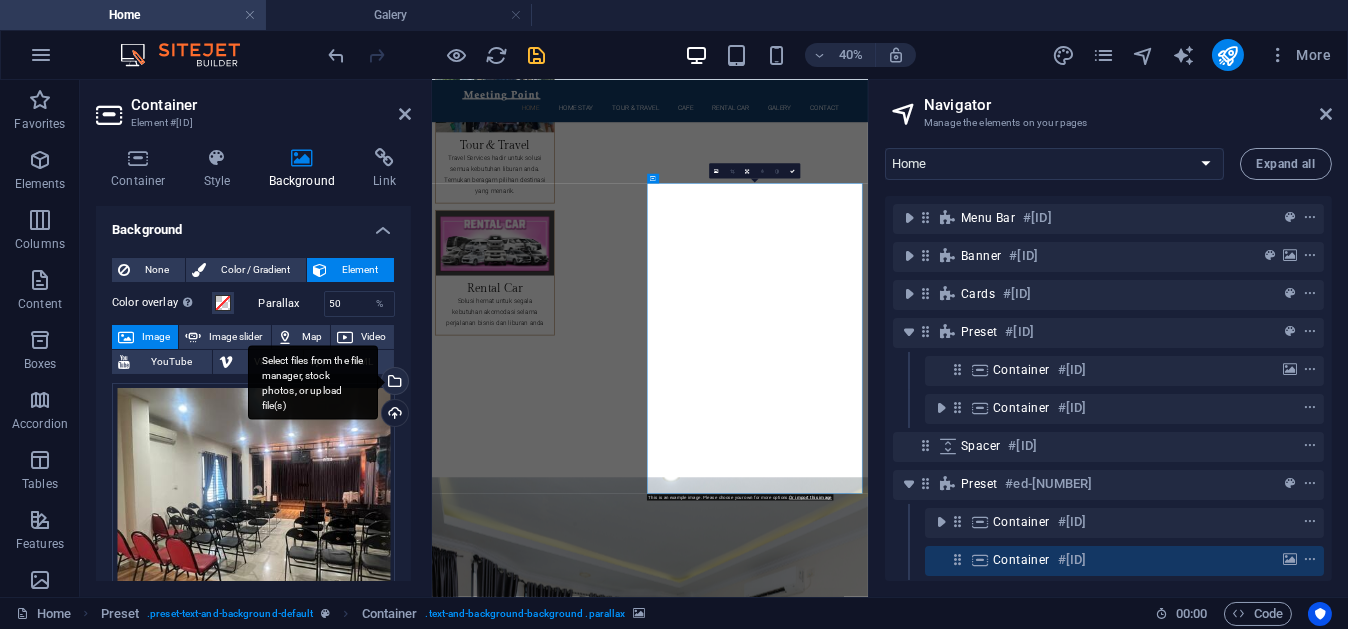 click on "Select files from the file manager, stock photos, or upload file(s)" at bounding box center [393, 383] 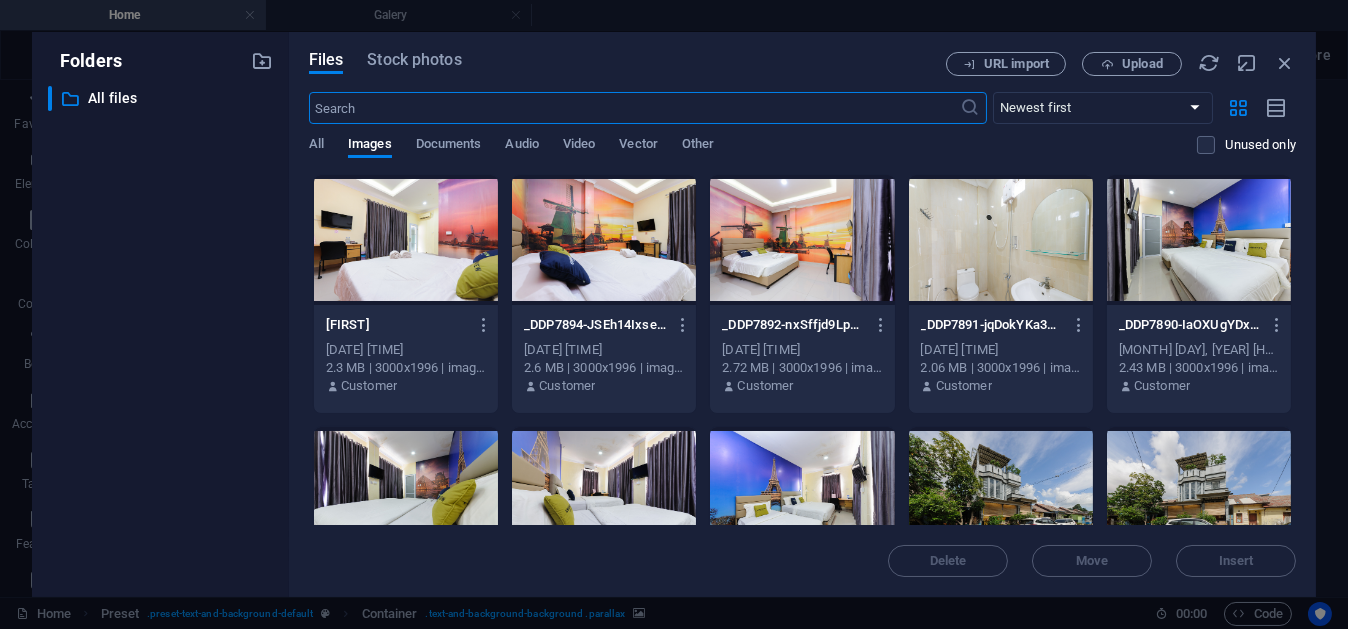 scroll, scrollTop: 0, scrollLeft: 0, axis: both 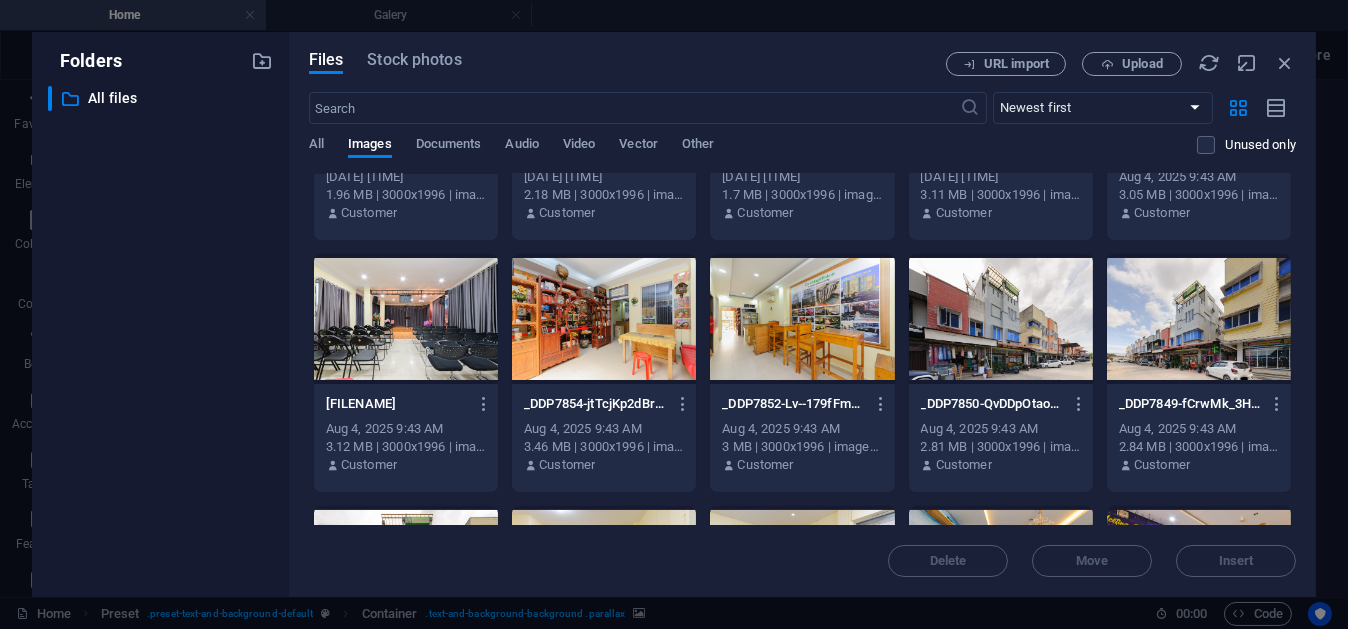 click at bounding box center (406, 319) 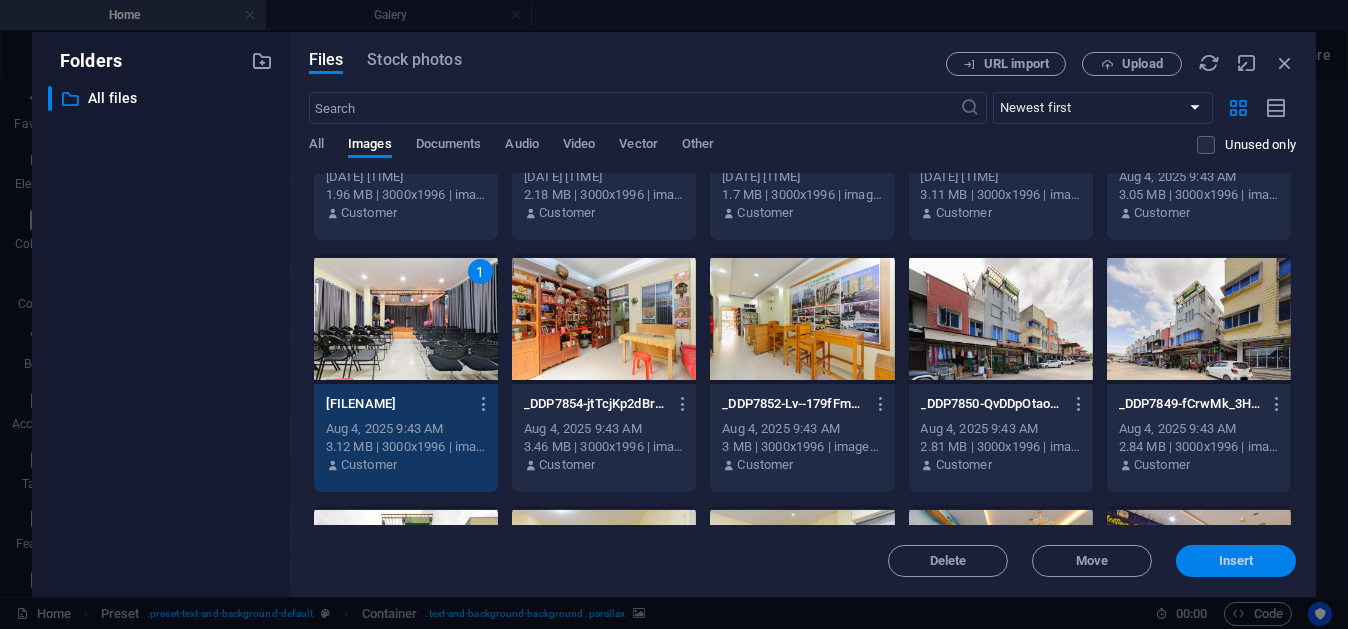 click on "Insert" at bounding box center (1236, 561) 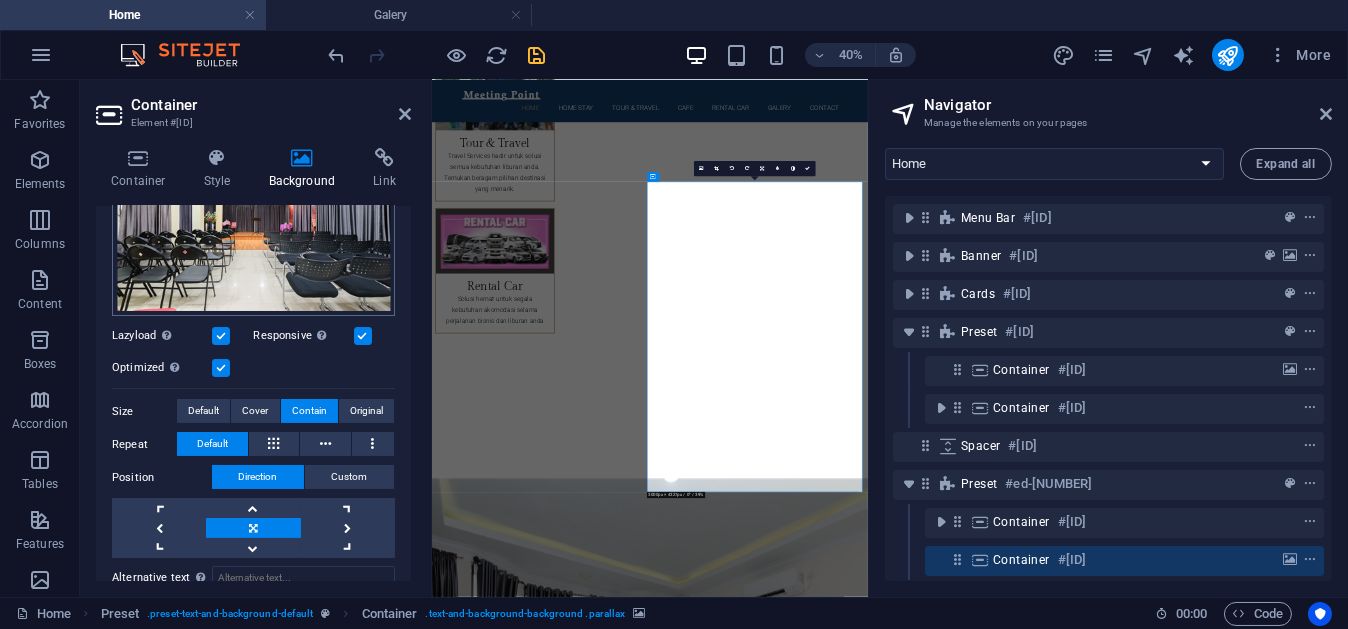 scroll, scrollTop: 259, scrollLeft: 0, axis: vertical 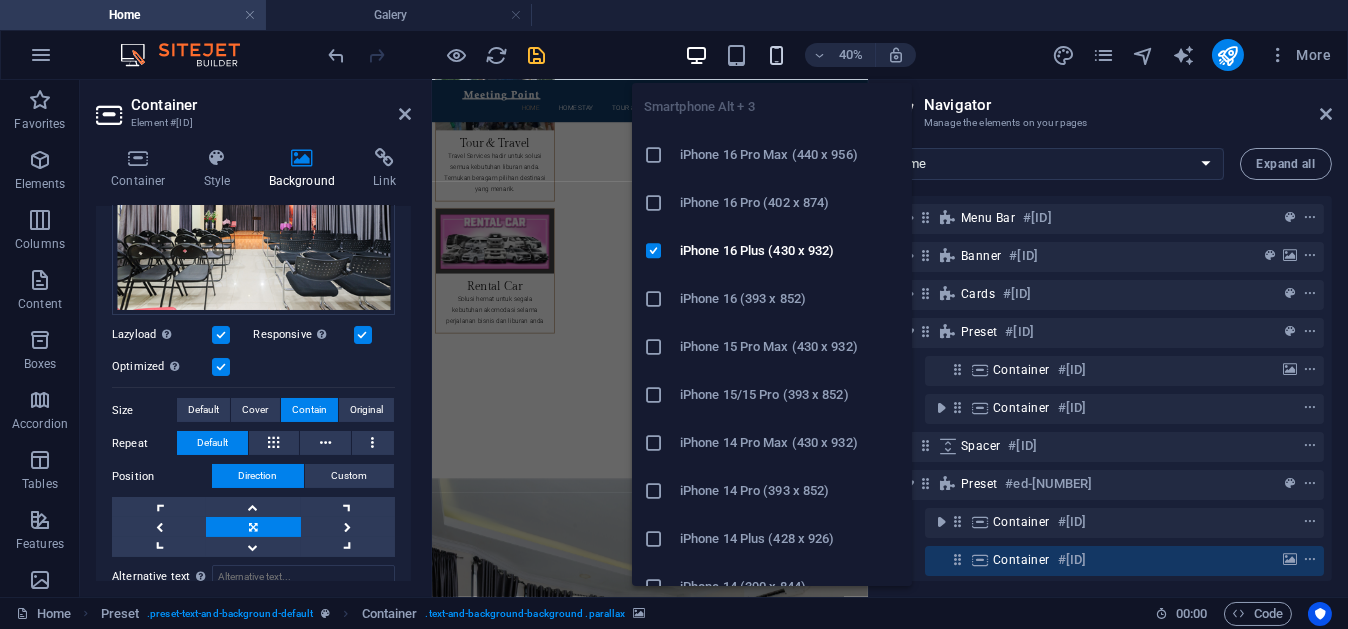 click at bounding box center [776, 55] 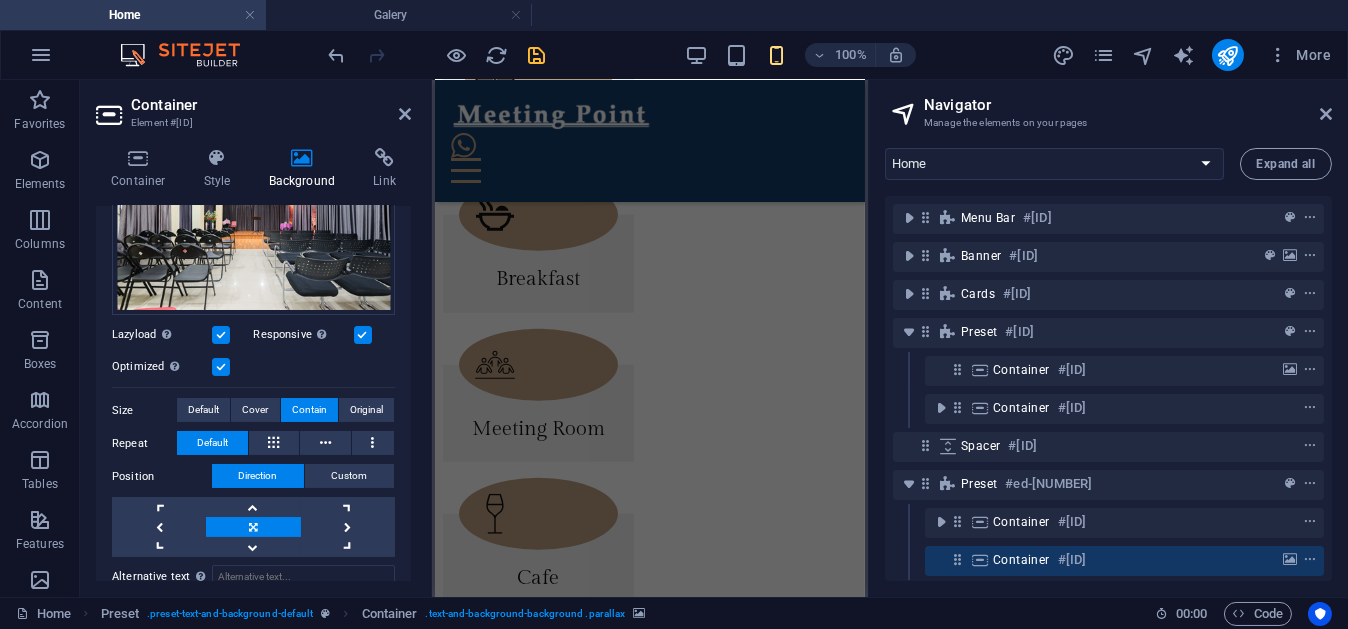 scroll, scrollTop: 4073, scrollLeft: 0, axis: vertical 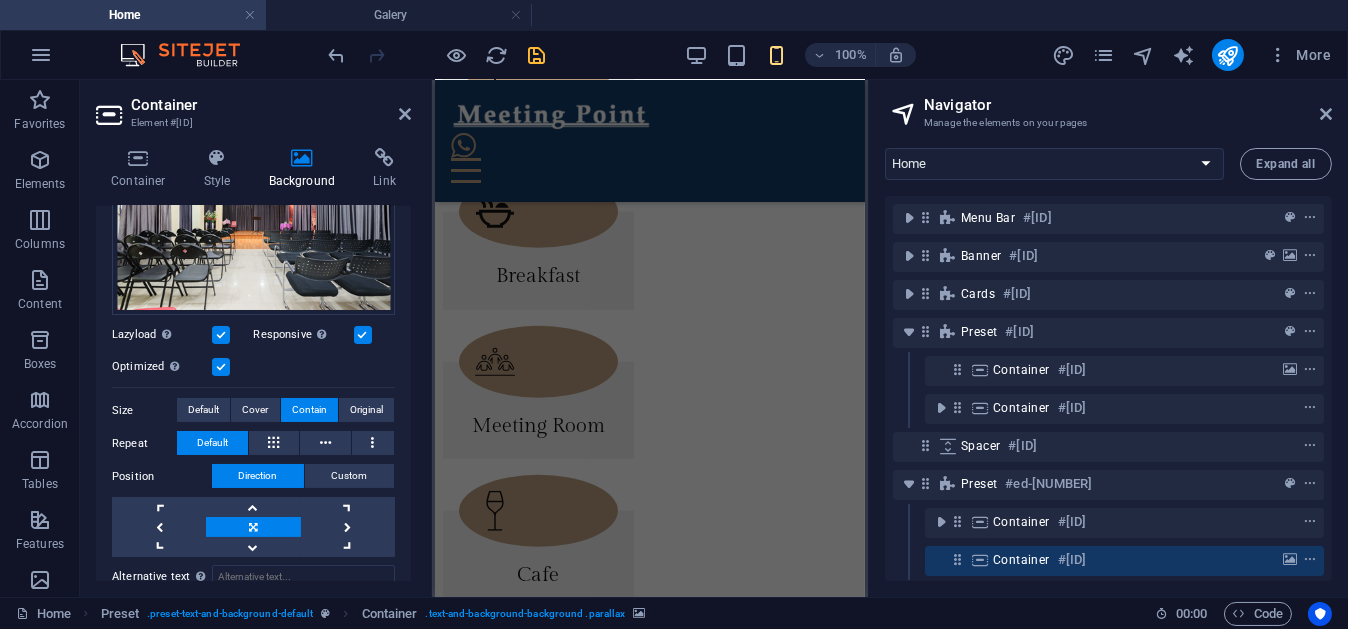 click at bounding box center (649, 1988) 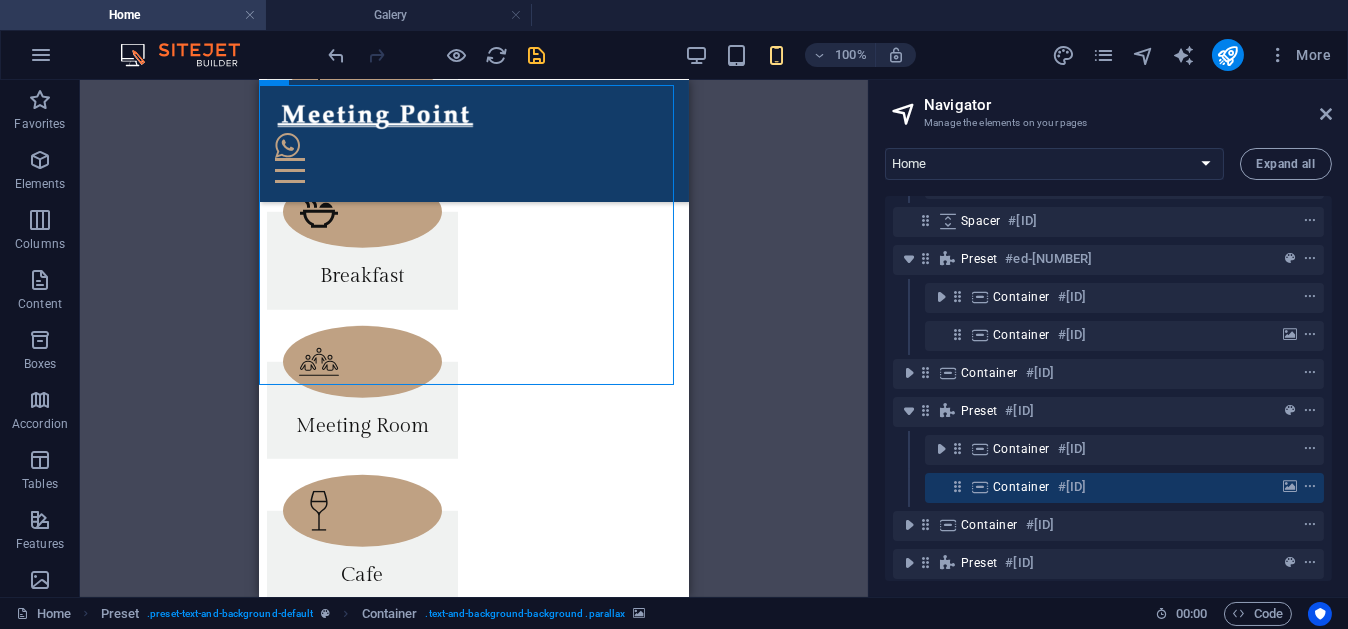 scroll, scrollTop: 244, scrollLeft: 0, axis: vertical 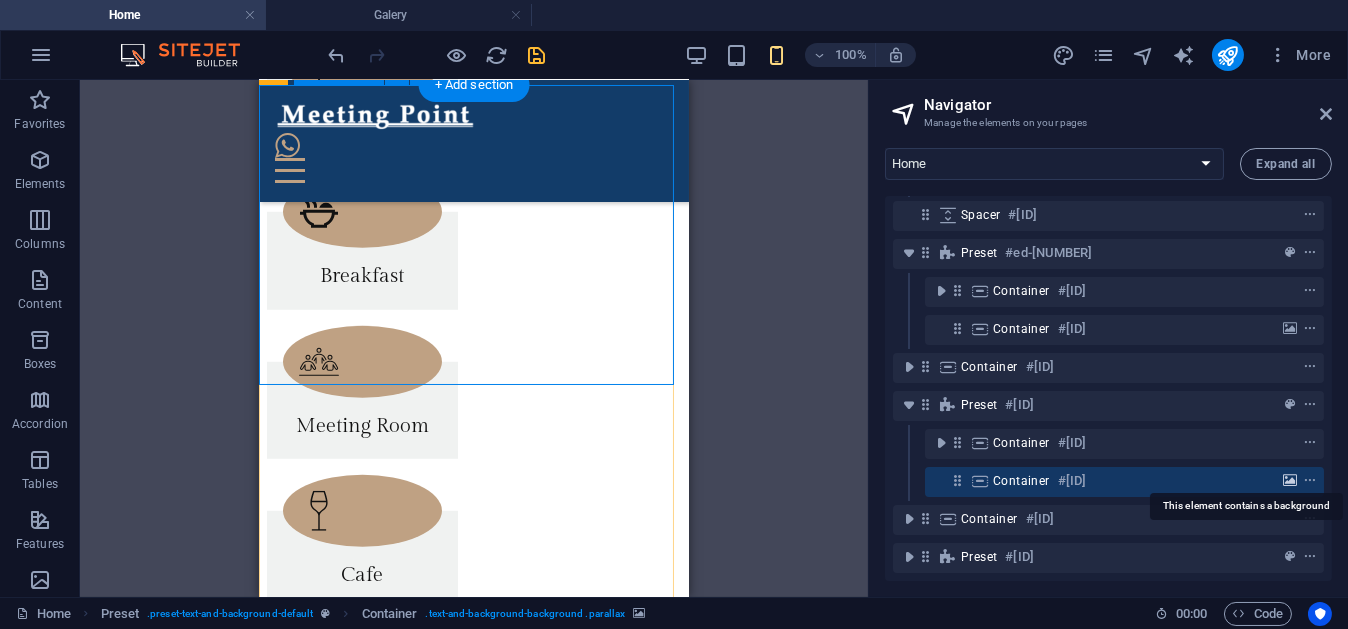 click at bounding box center (1290, 481) 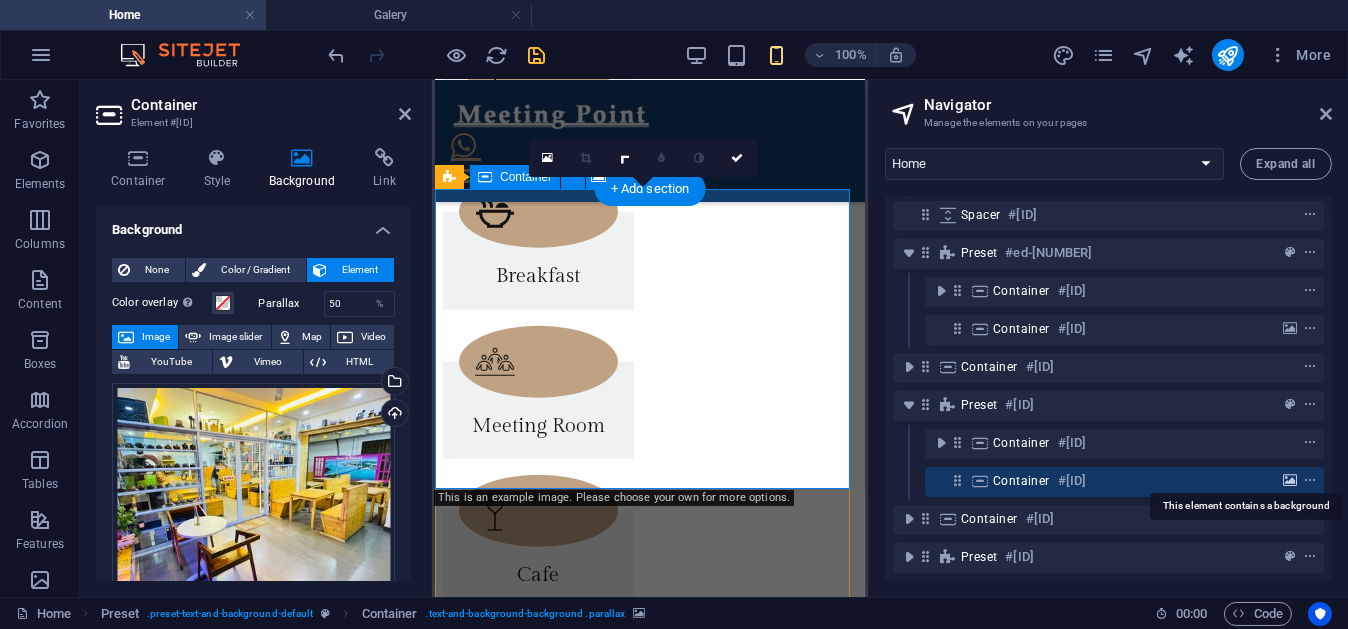 scroll, scrollTop: 3969, scrollLeft: 0, axis: vertical 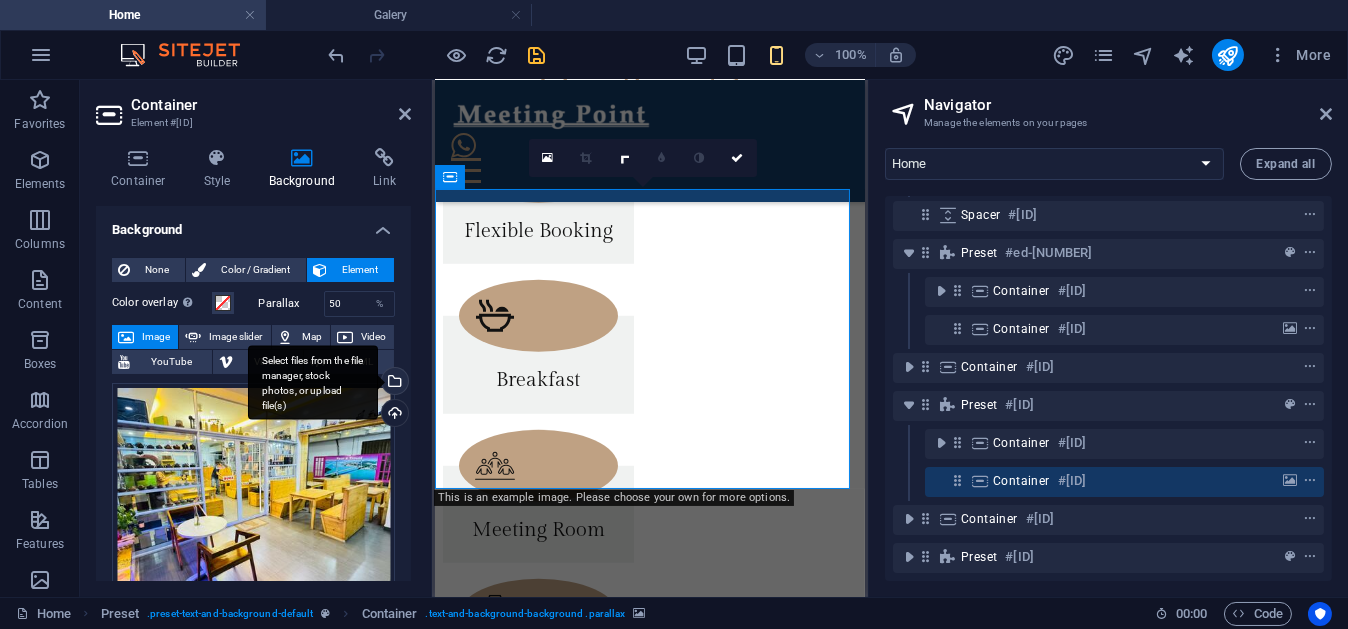 click on "Select files from the file manager, stock photos, or upload file(s)" at bounding box center (393, 383) 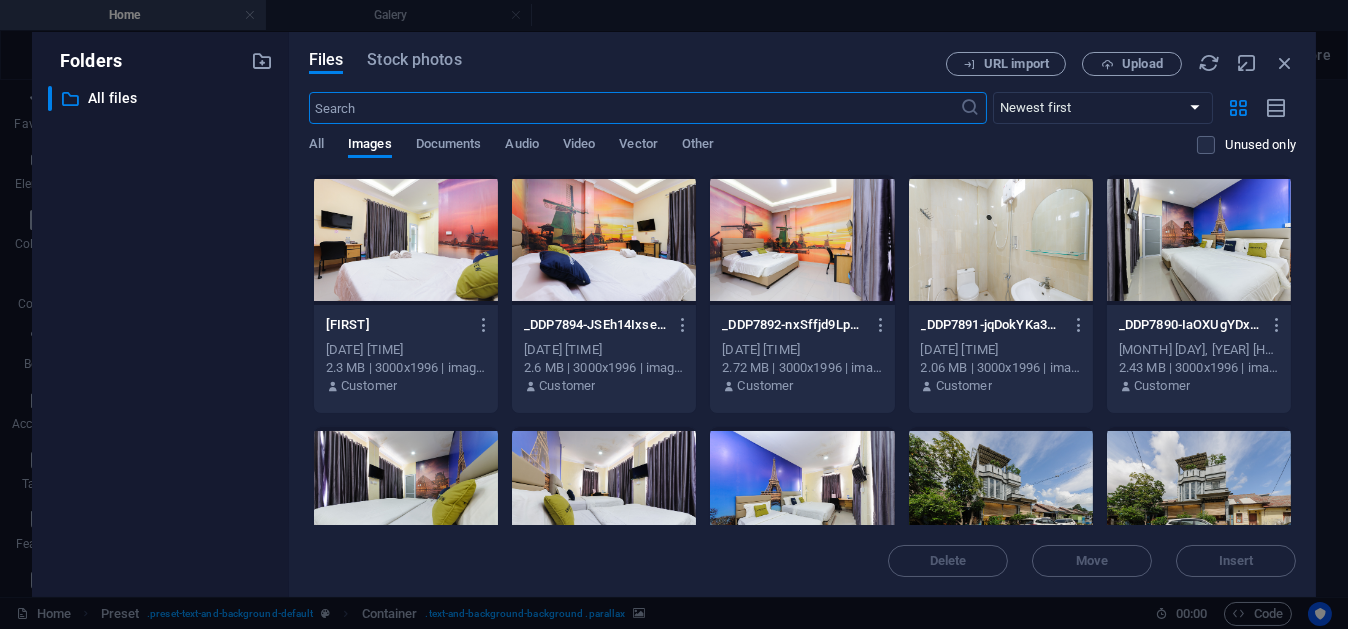 scroll, scrollTop: 0, scrollLeft: 0, axis: both 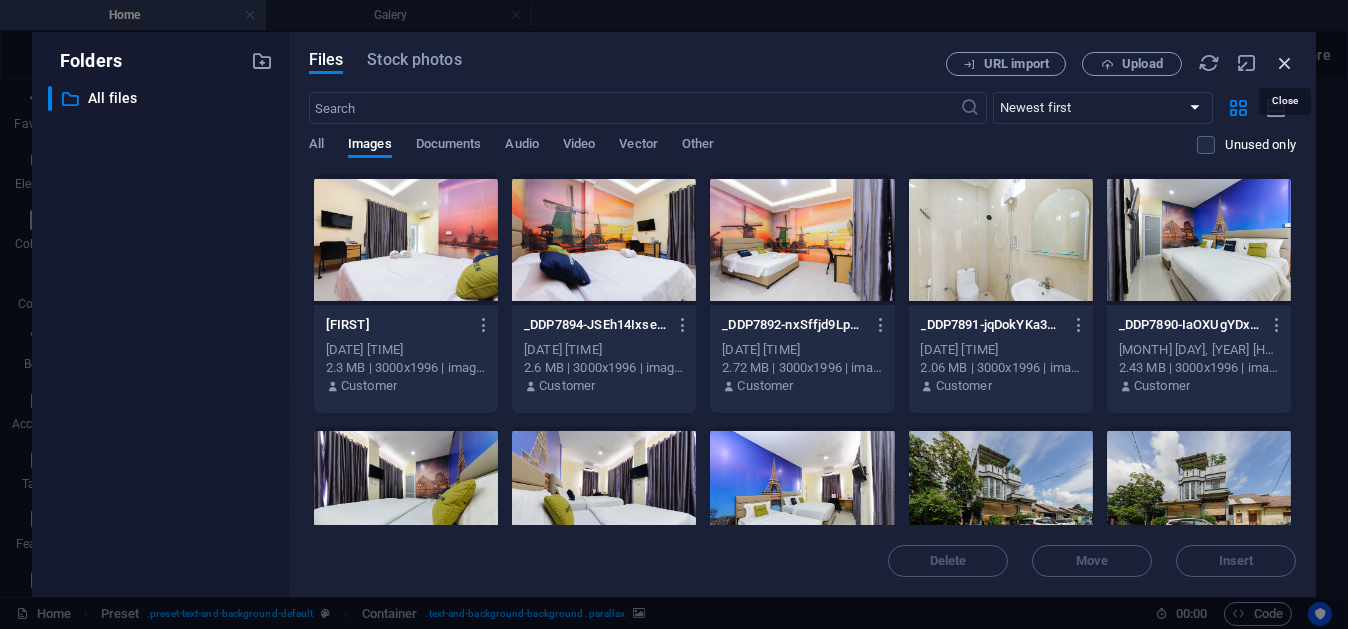 click at bounding box center [1285, 63] 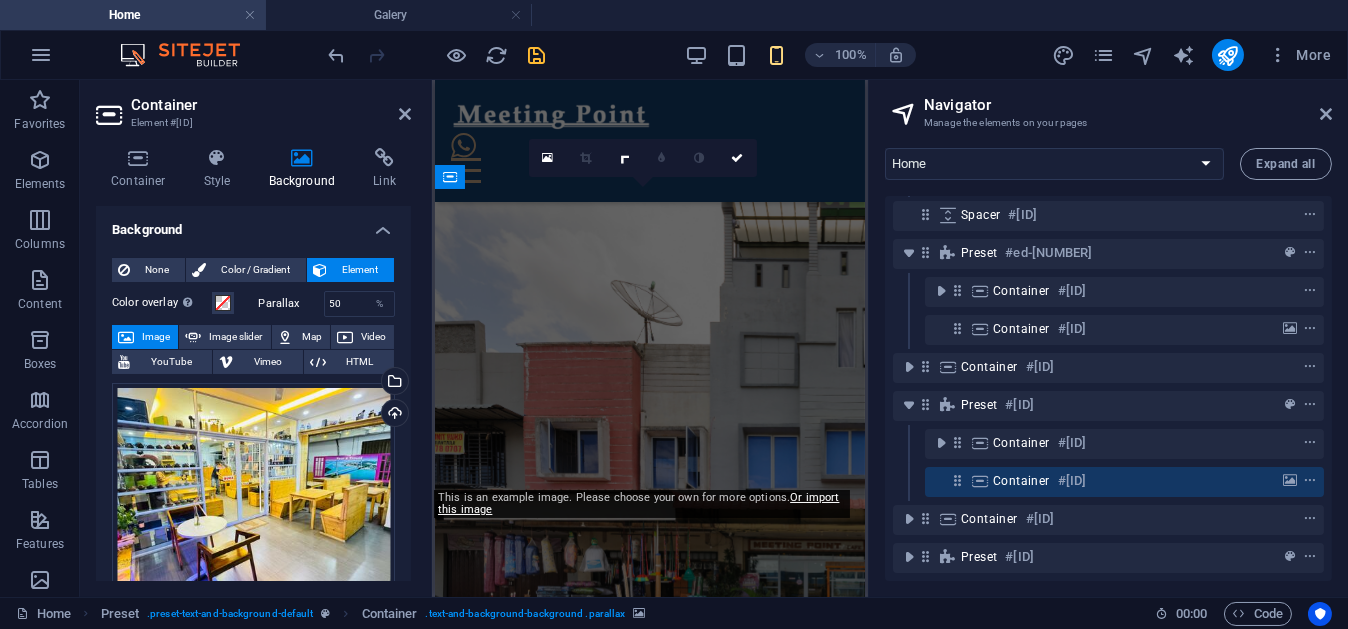 scroll, scrollTop: 3969, scrollLeft: 0, axis: vertical 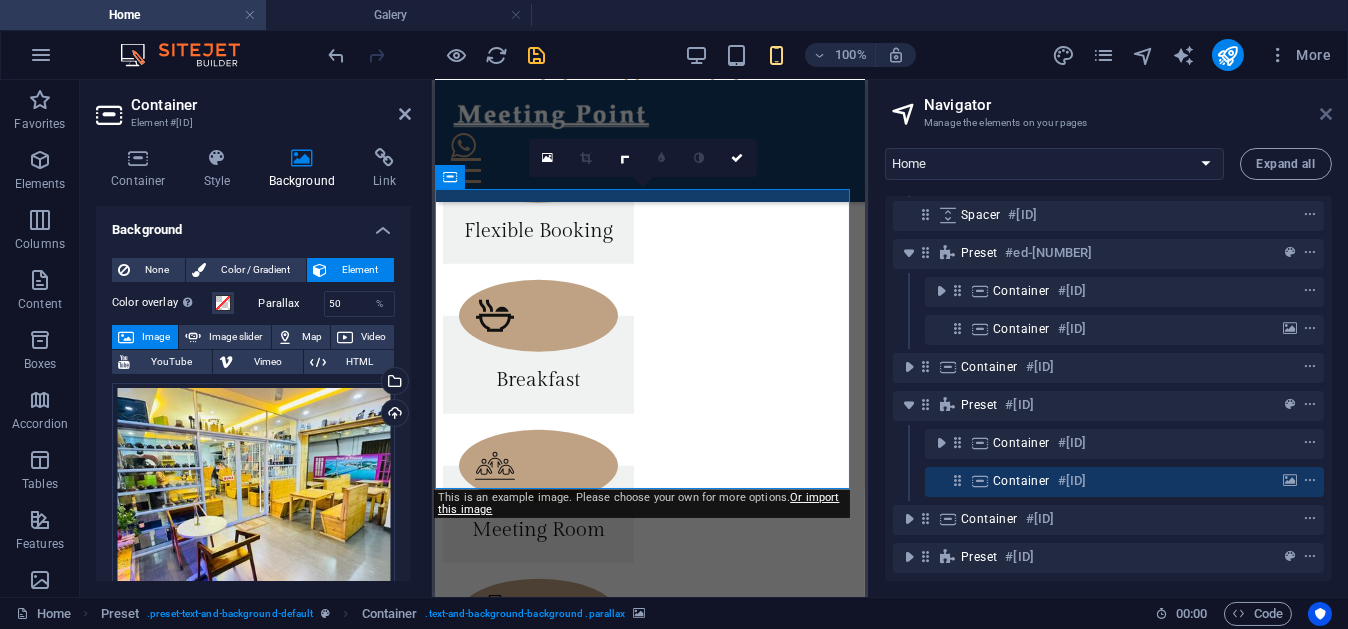 click at bounding box center (1326, 114) 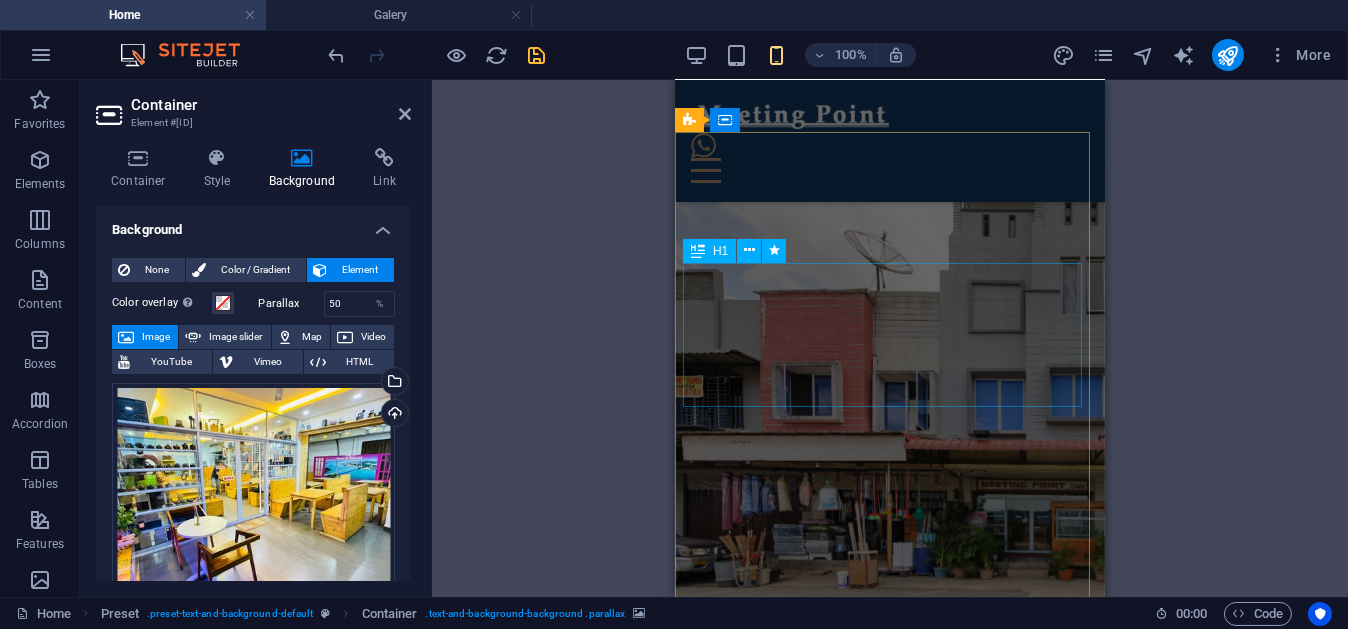 scroll, scrollTop: 0, scrollLeft: 0, axis: both 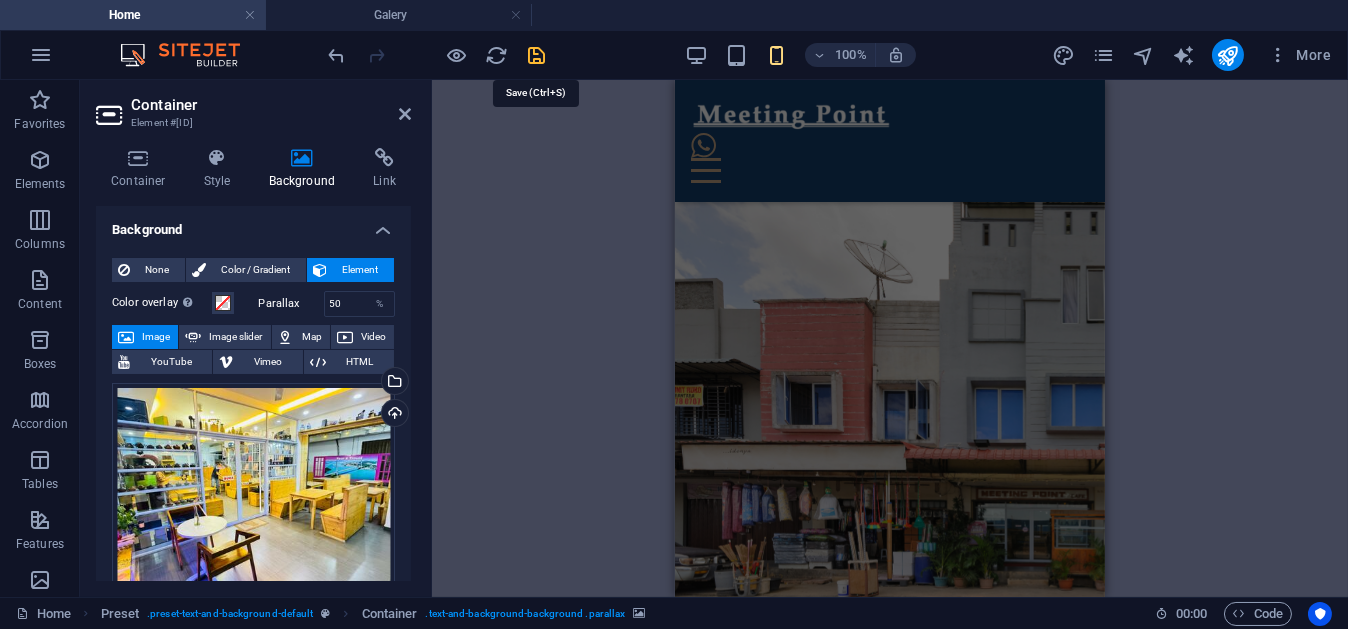 click at bounding box center (537, 55) 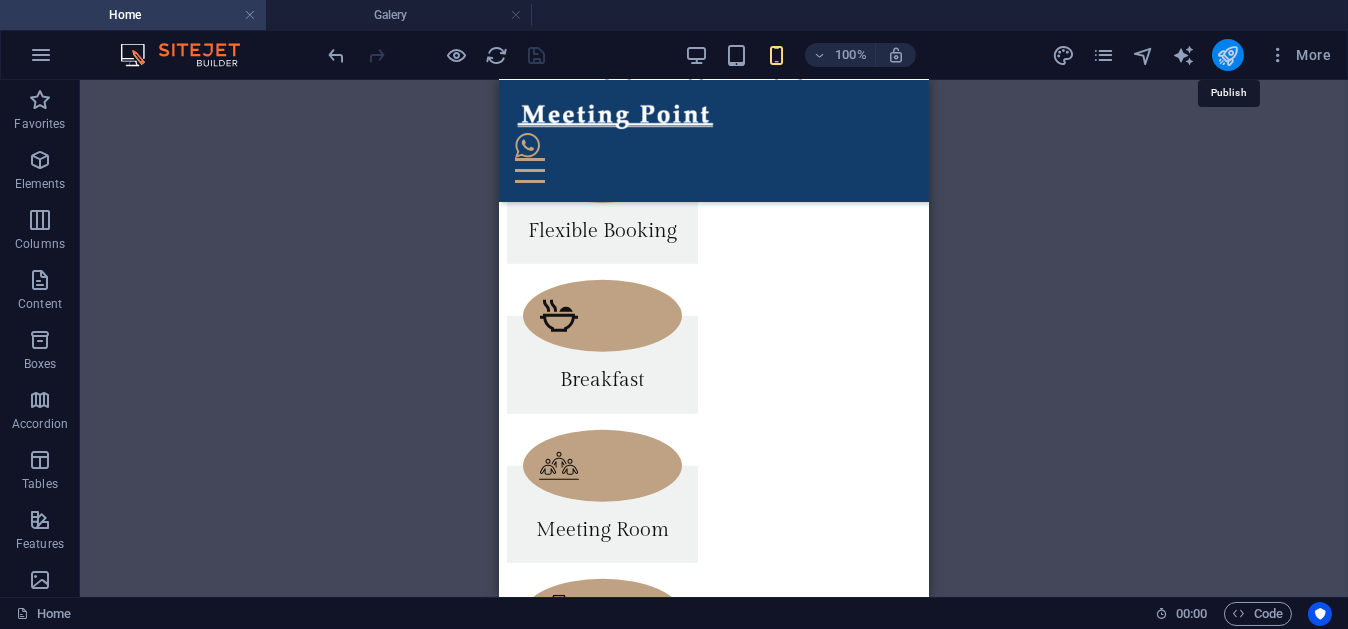 click at bounding box center (1227, 55) 